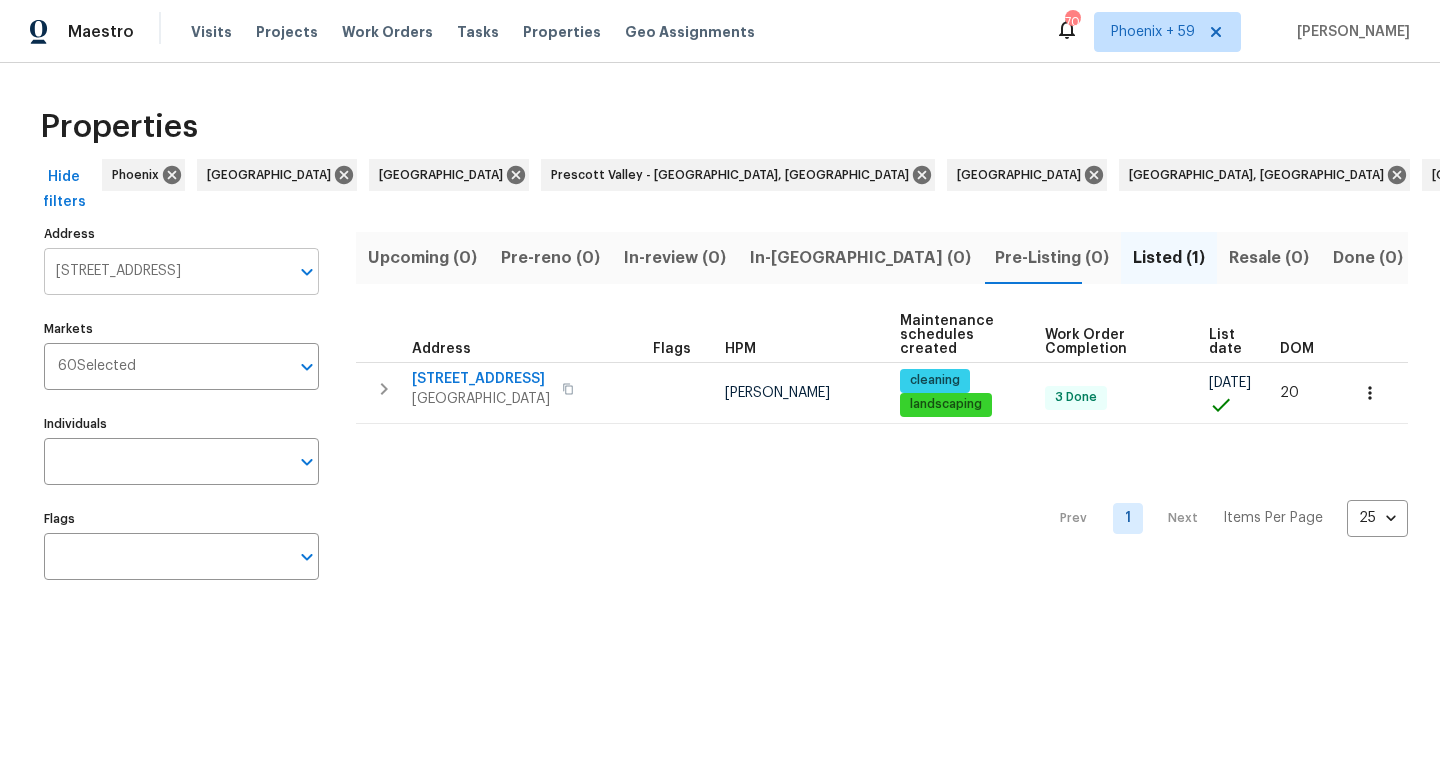 click on "9021 Monticello Dr Granbury TX 76049" at bounding box center [166, 271] 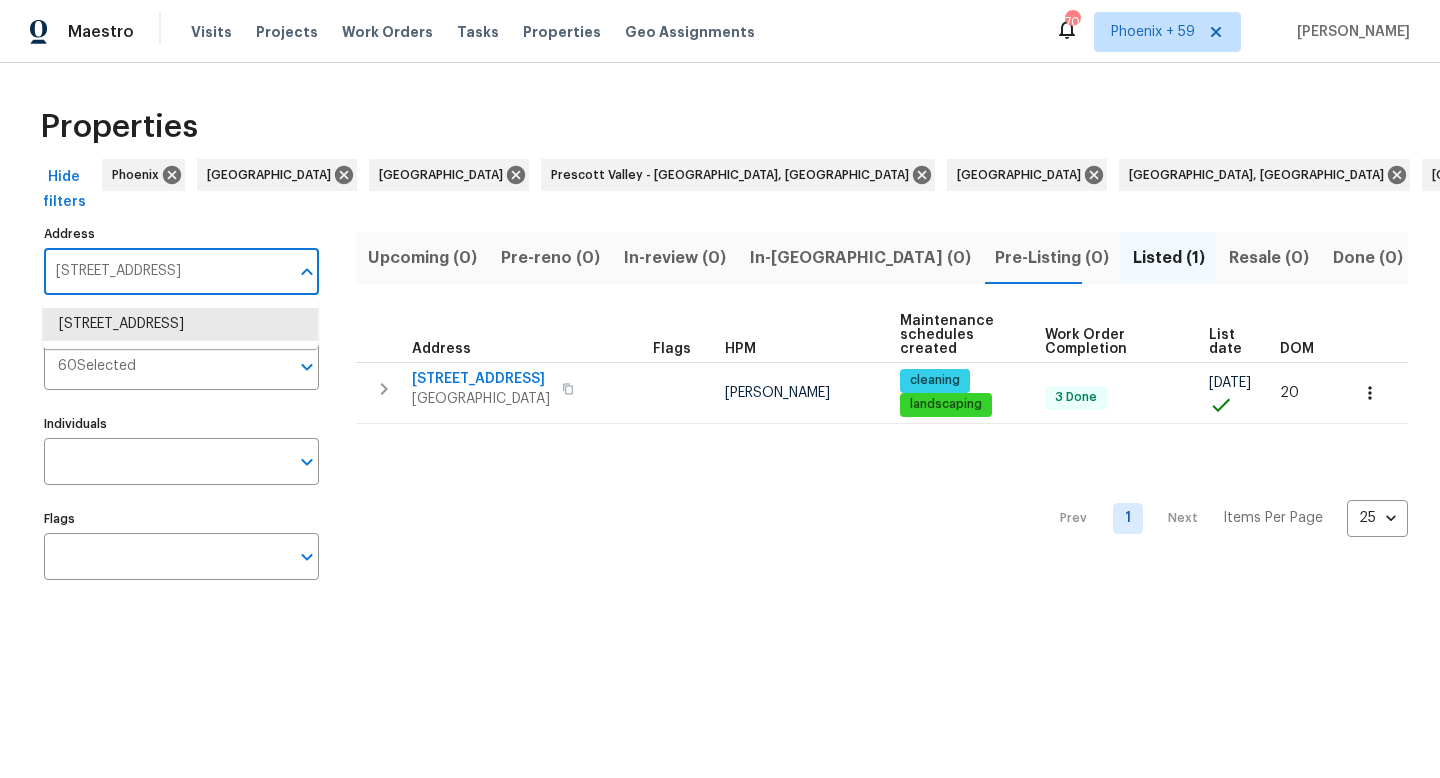 paste on "2289 Collins Ave" 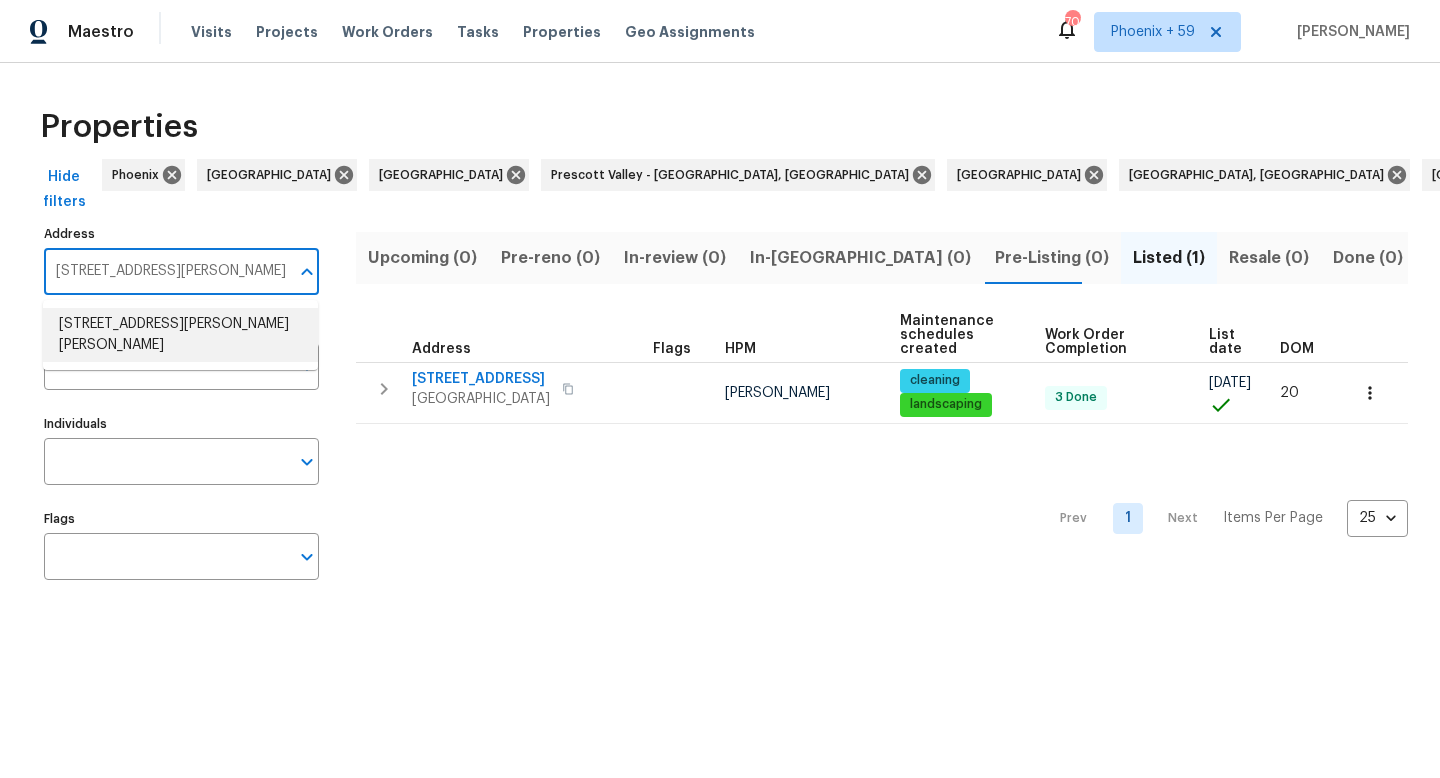click on "2289 Collins Ave Shelby Township MI 48317" at bounding box center [180, 335] 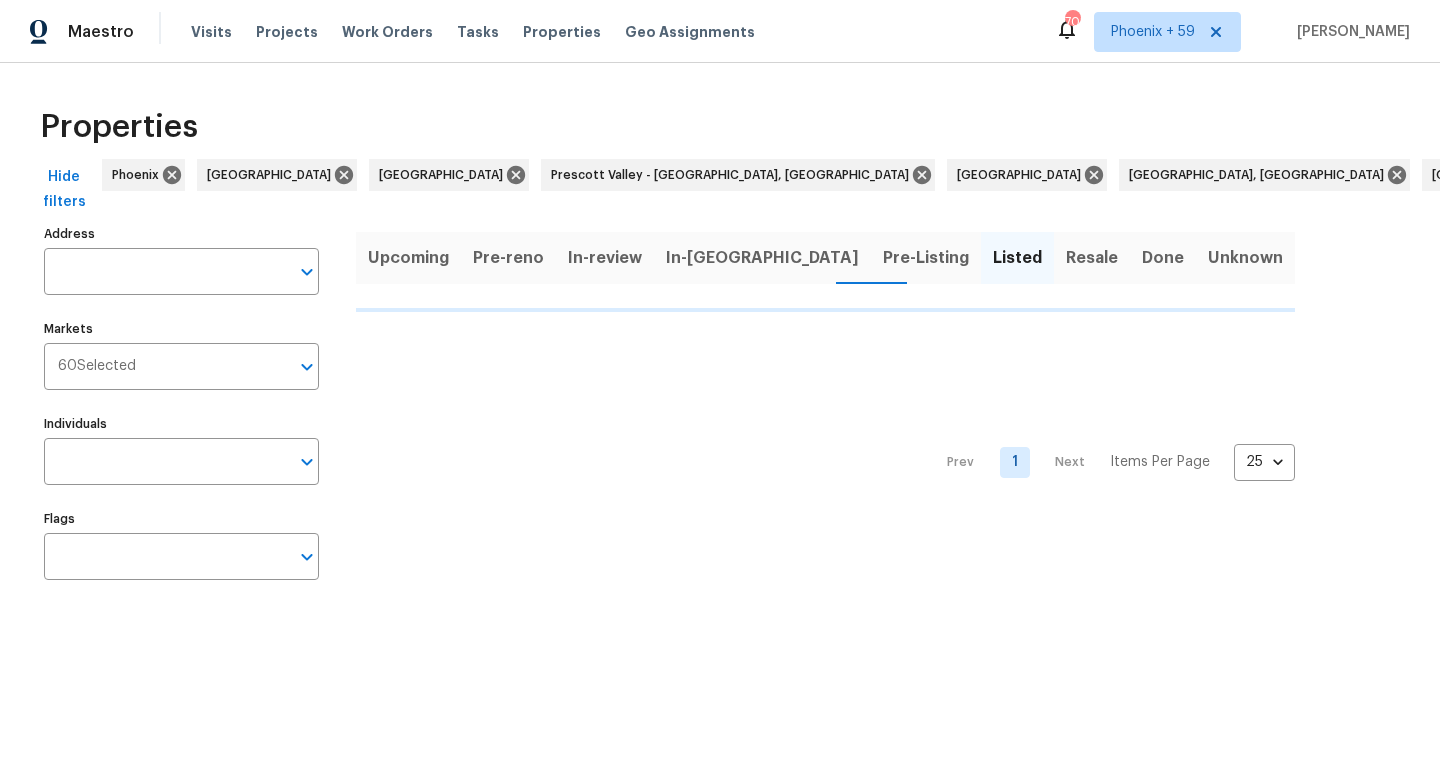 type on "2289 Collins Ave Shelby Township MI 48317" 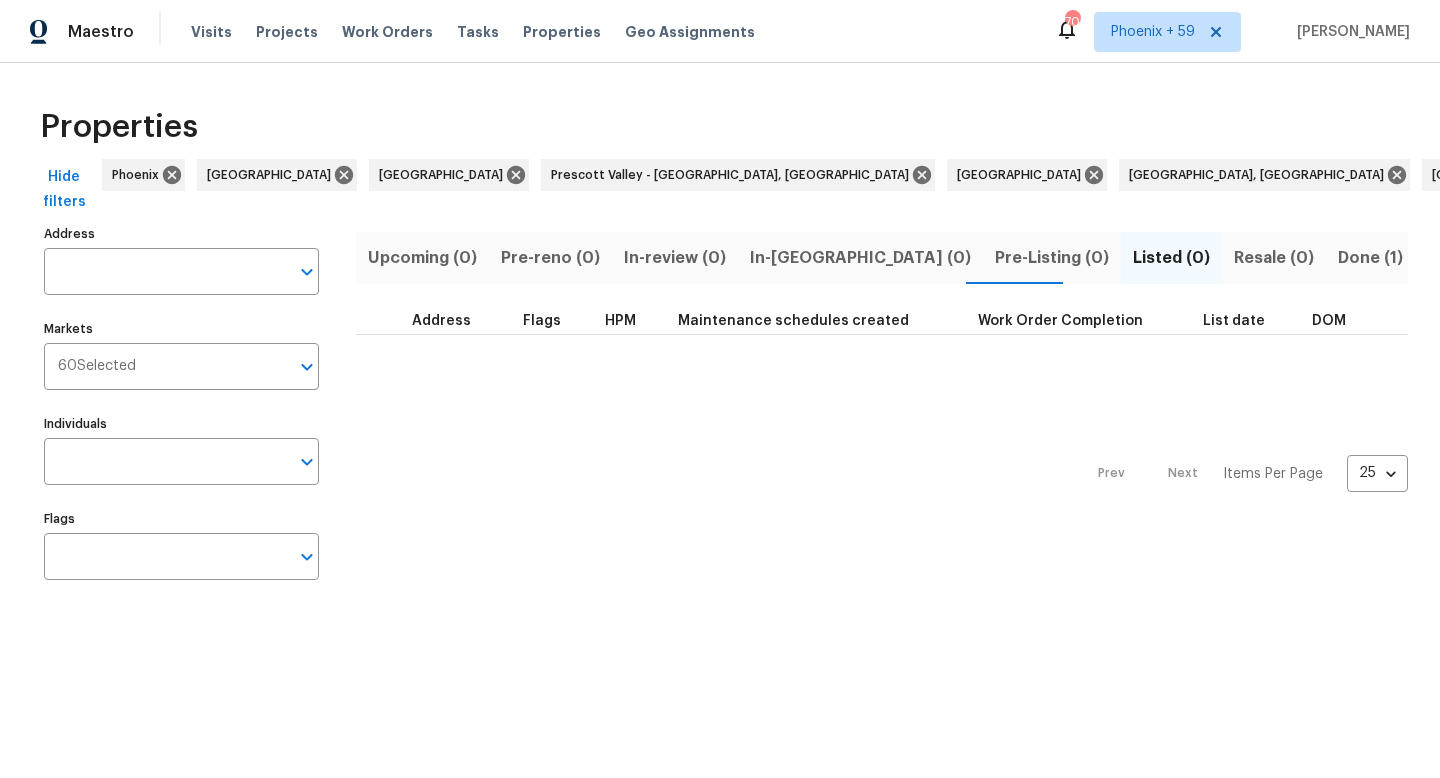 type on "2289 Collins Ave Shelby Township MI 48317" 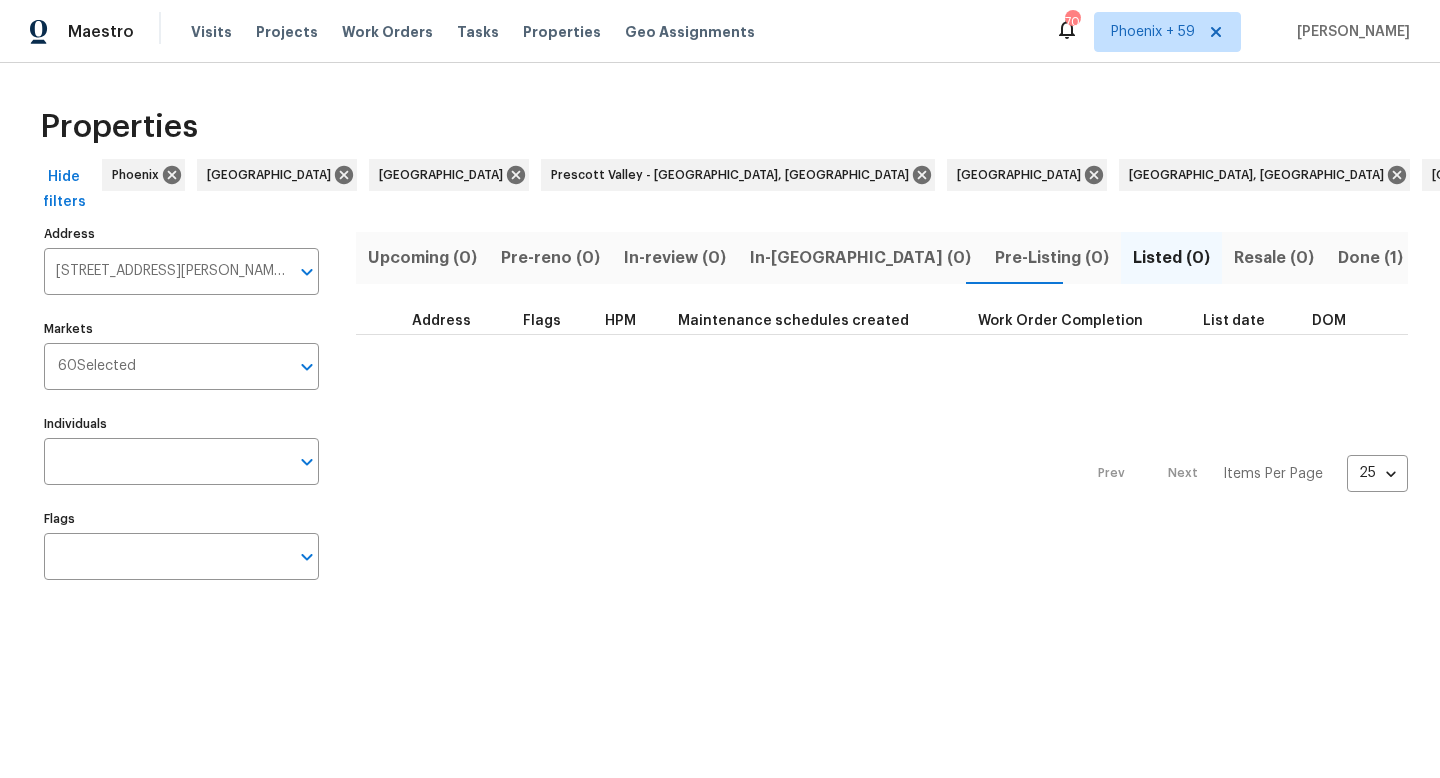 click on "Done (1)" at bounding box center (1370, 258) 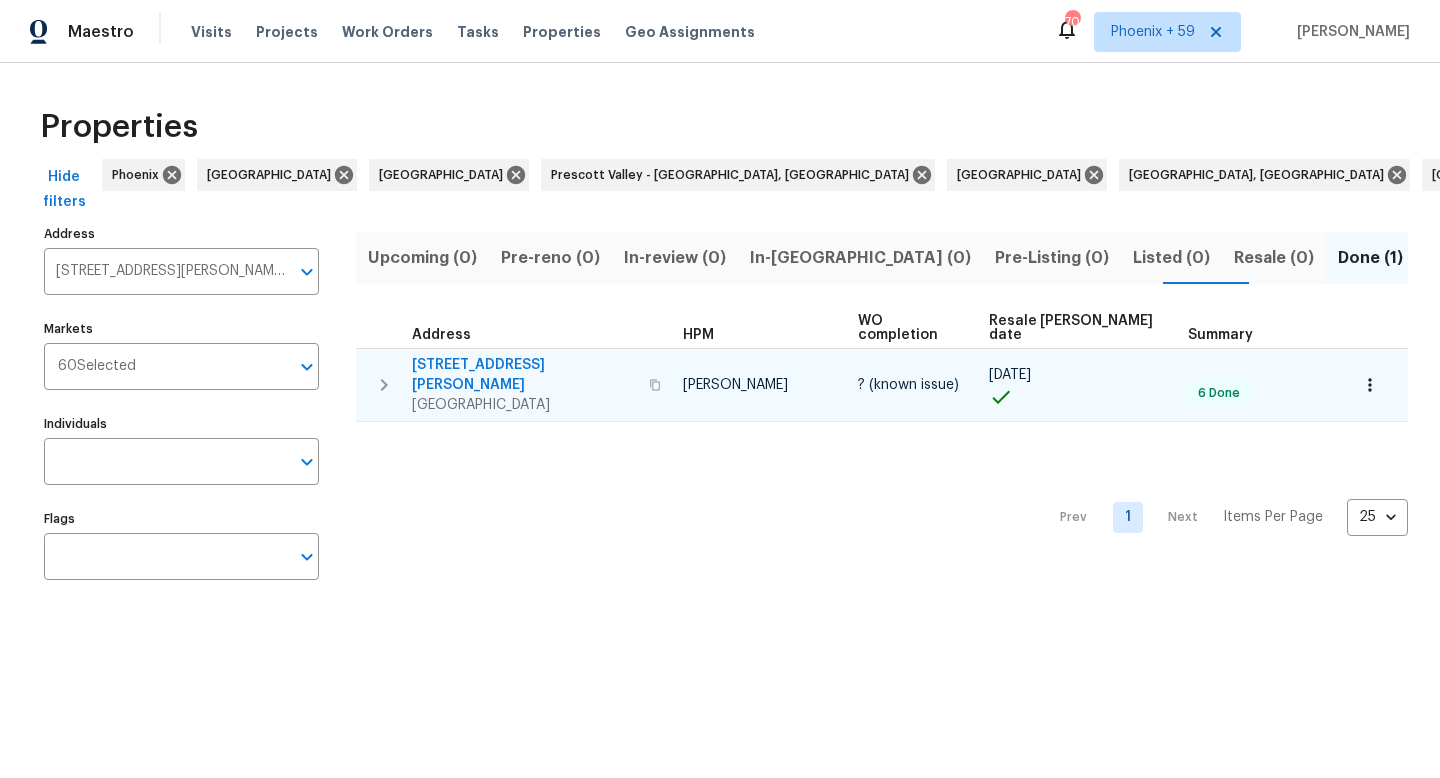 click on "2289 Collins Ave" at bounding box center [524, 375] 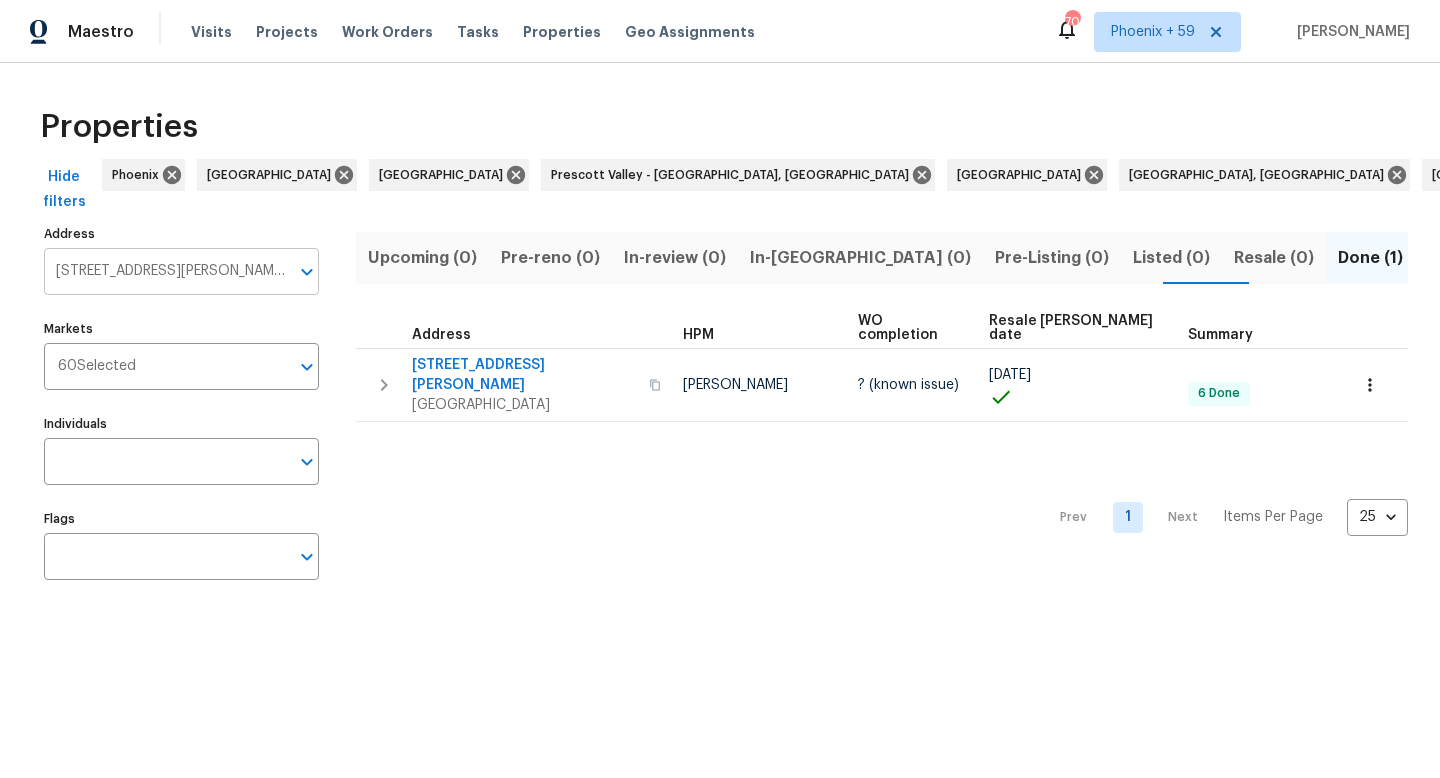 click on "2289 Collins Ave Shelby Township MI 48317" at bounding box center (166, 271) 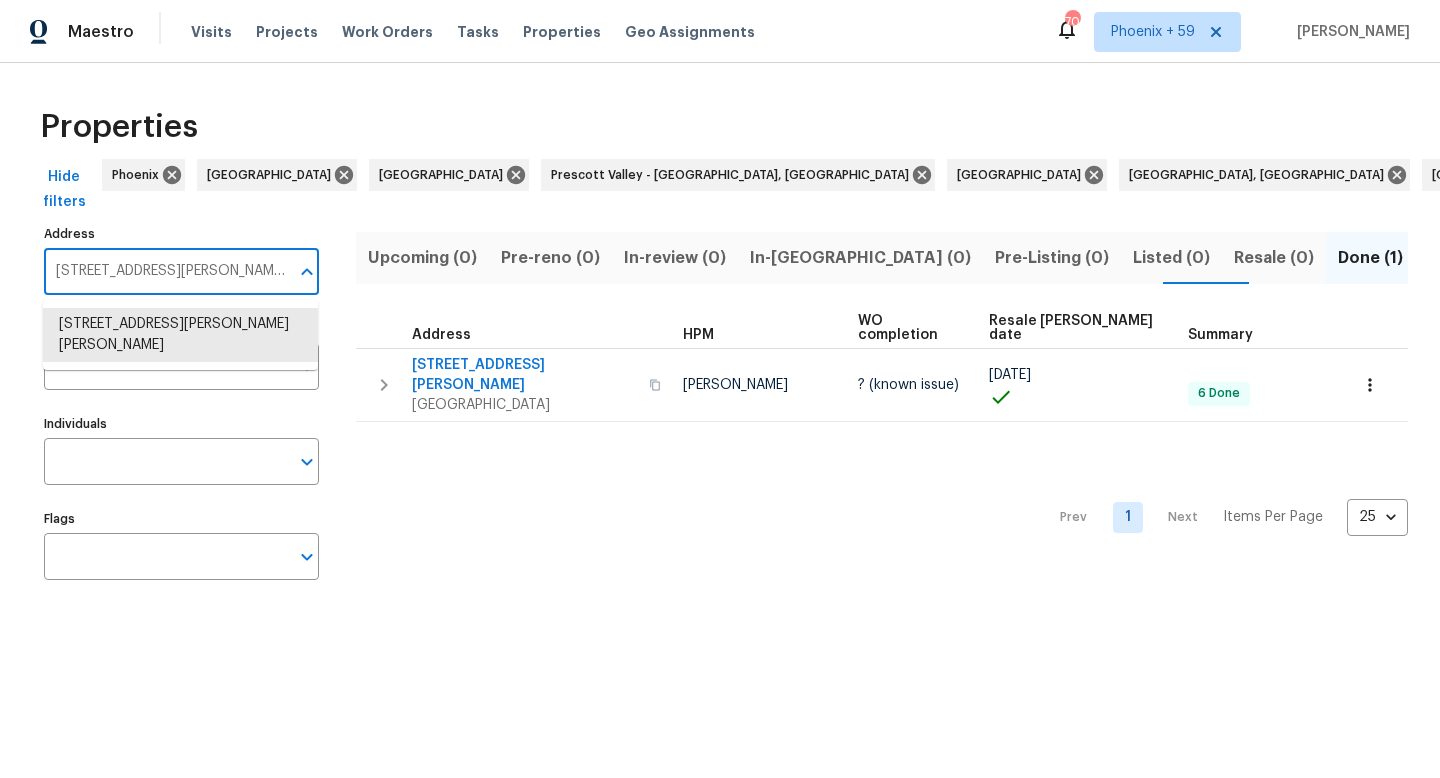 click on "2289 Collins Ave Shelby Township MI 48317" at bounding box center (166, 271) 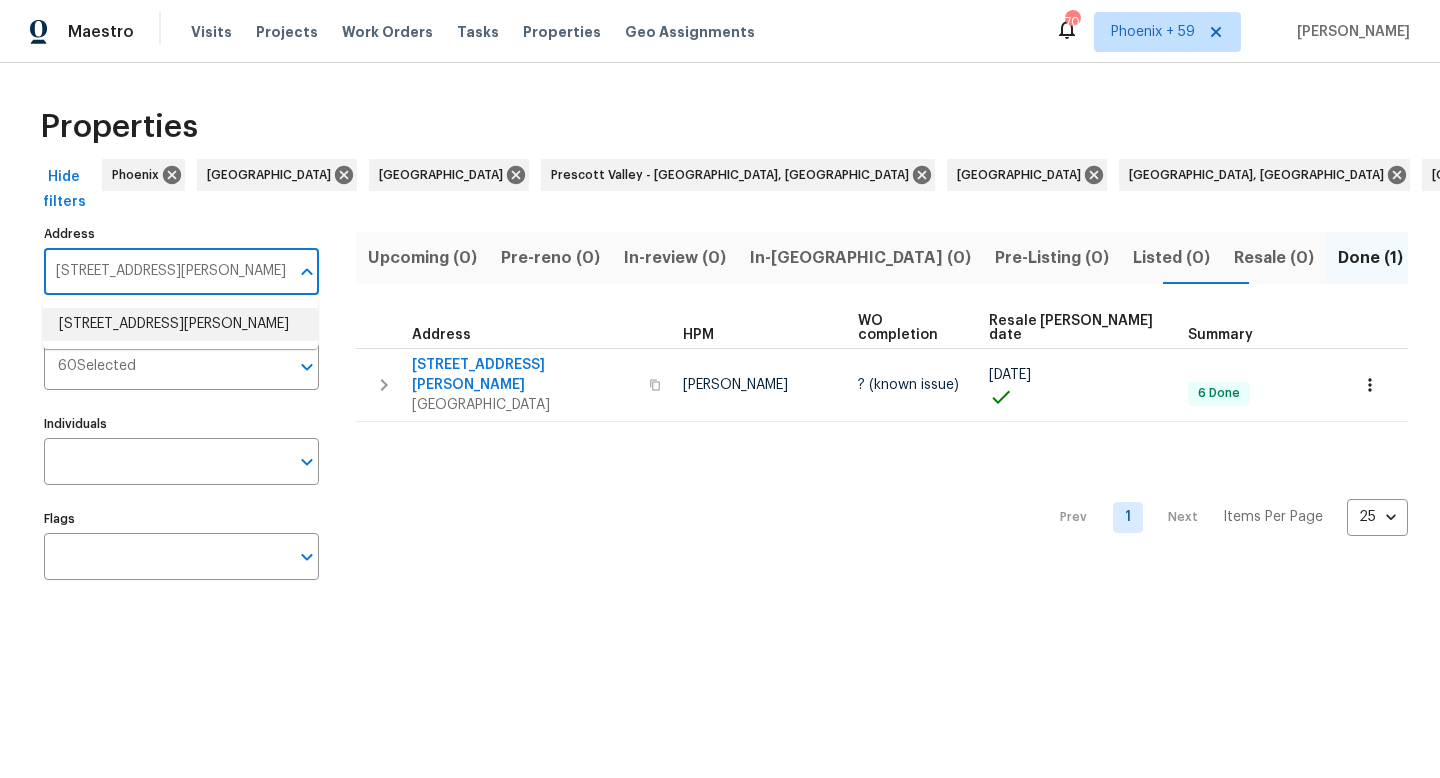 click on "1555 S Harris Rd Ypsilanti MI 48198" at bounding box center [180, 324] 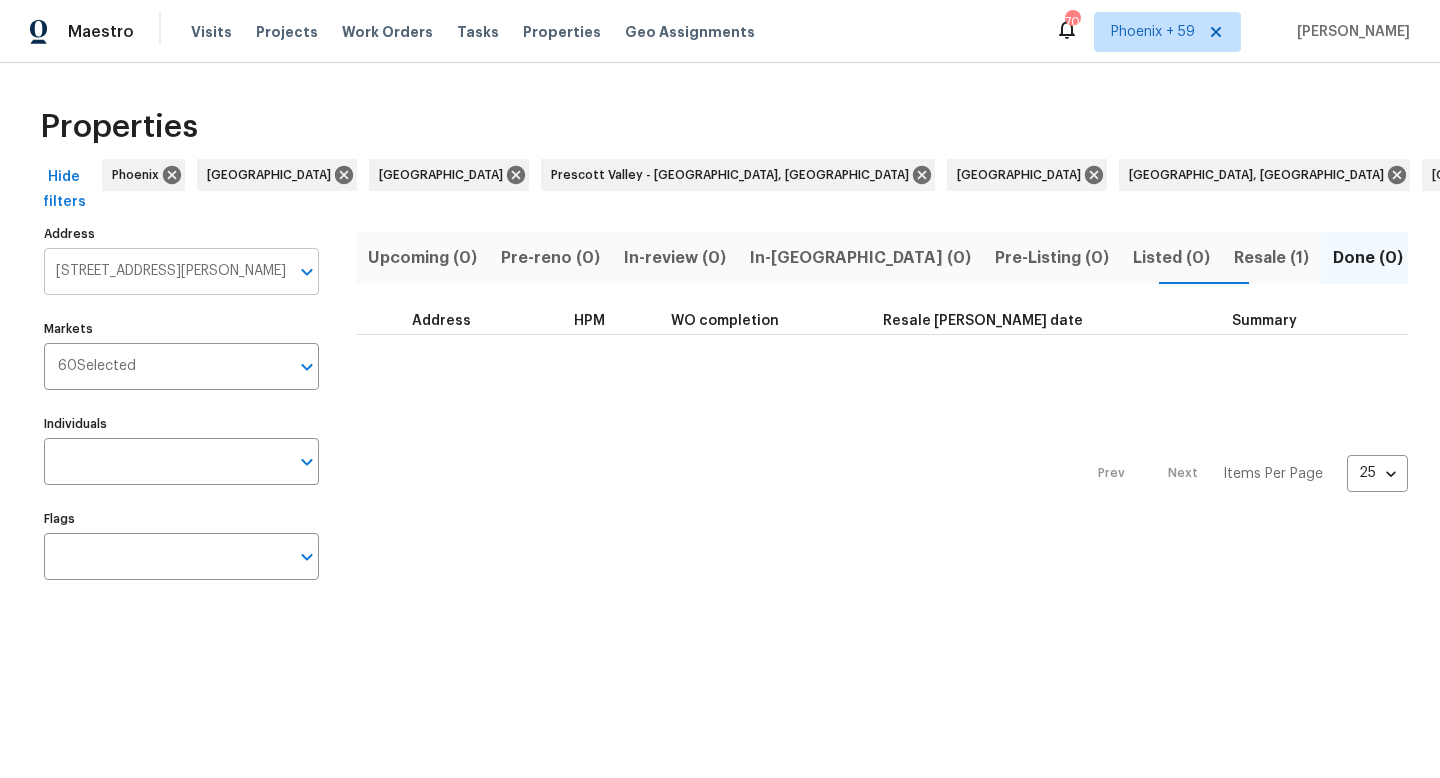 click on "1555 S Harris Rd Ypsilanti MI 48198" at bounding box center (166, 271) 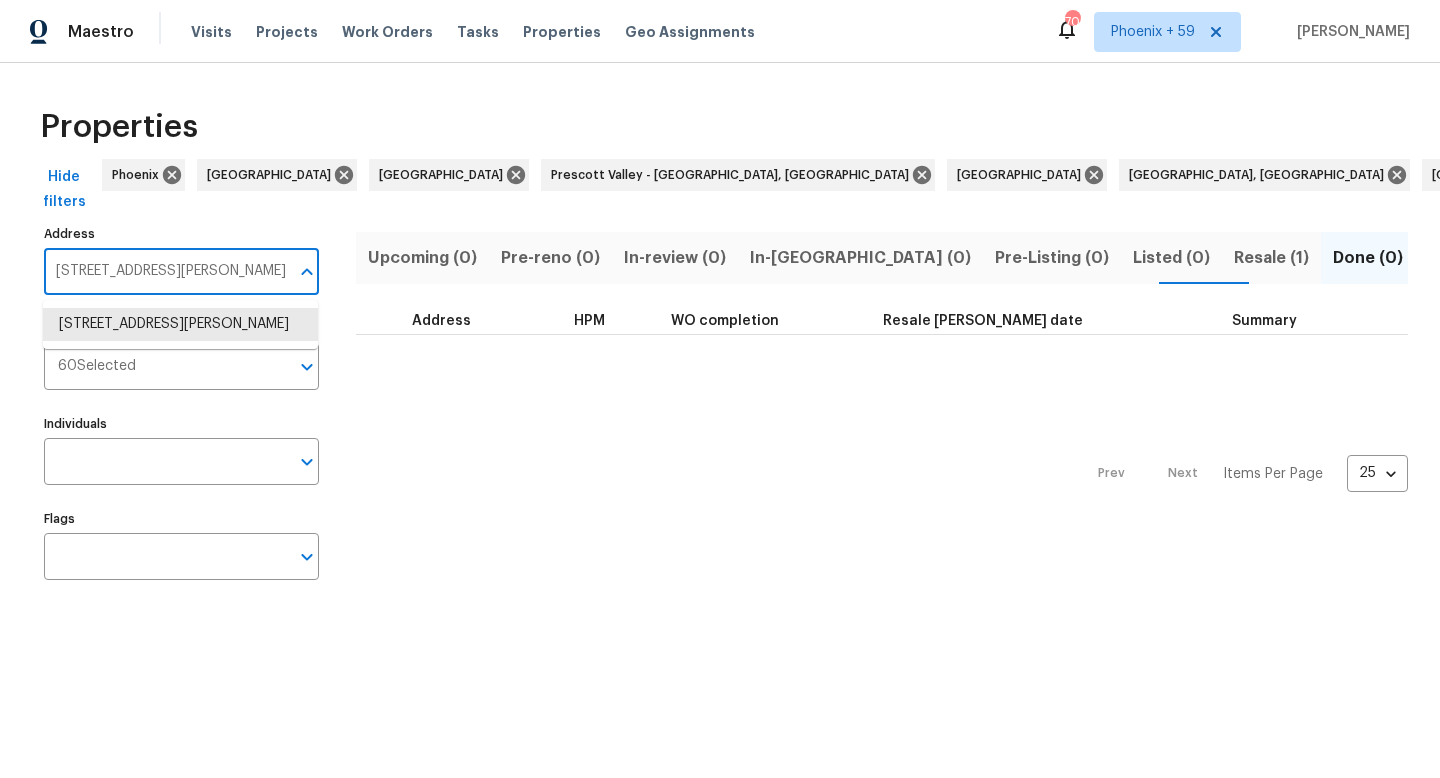 click on "1555 S Harris Rd Ypsilanti MI 48198" at bounding box center [166, 271] 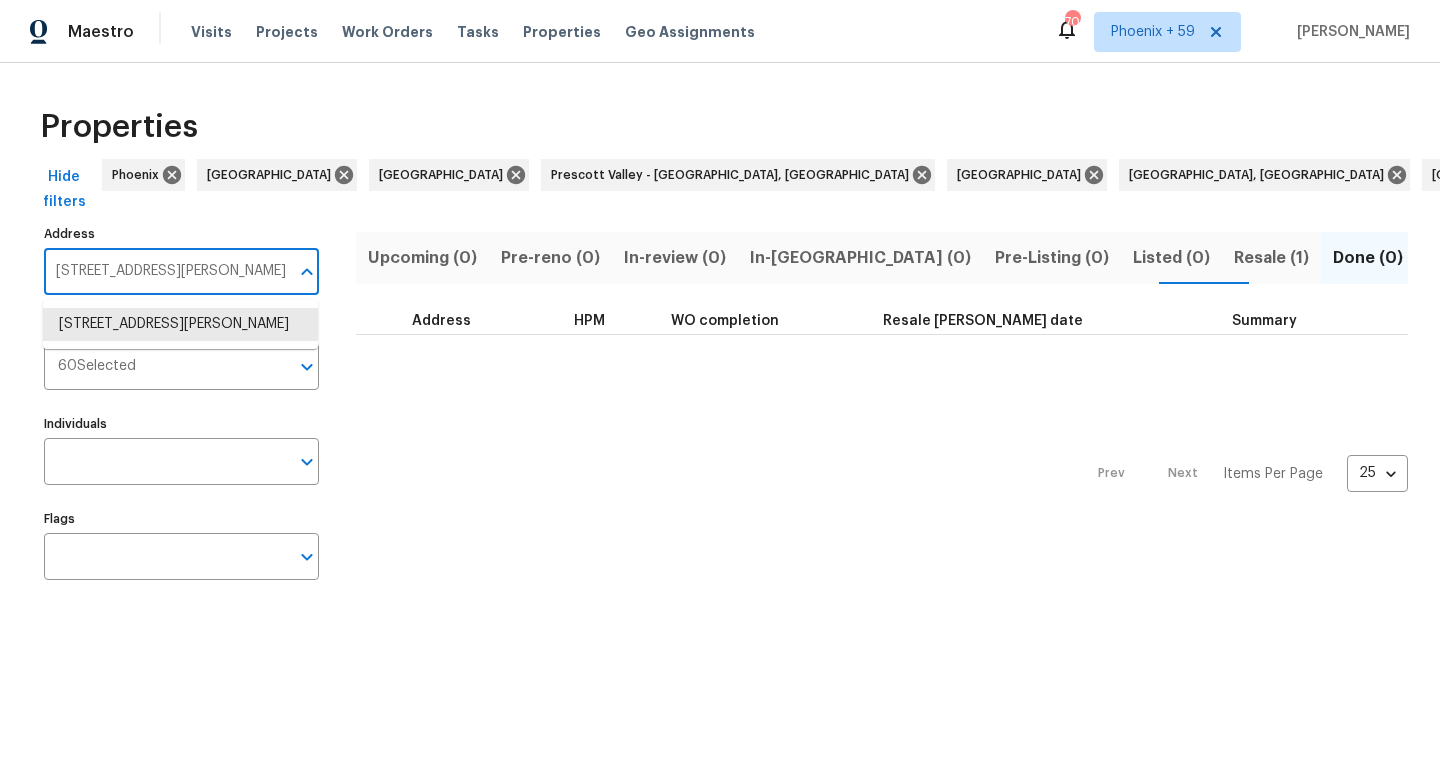 paste 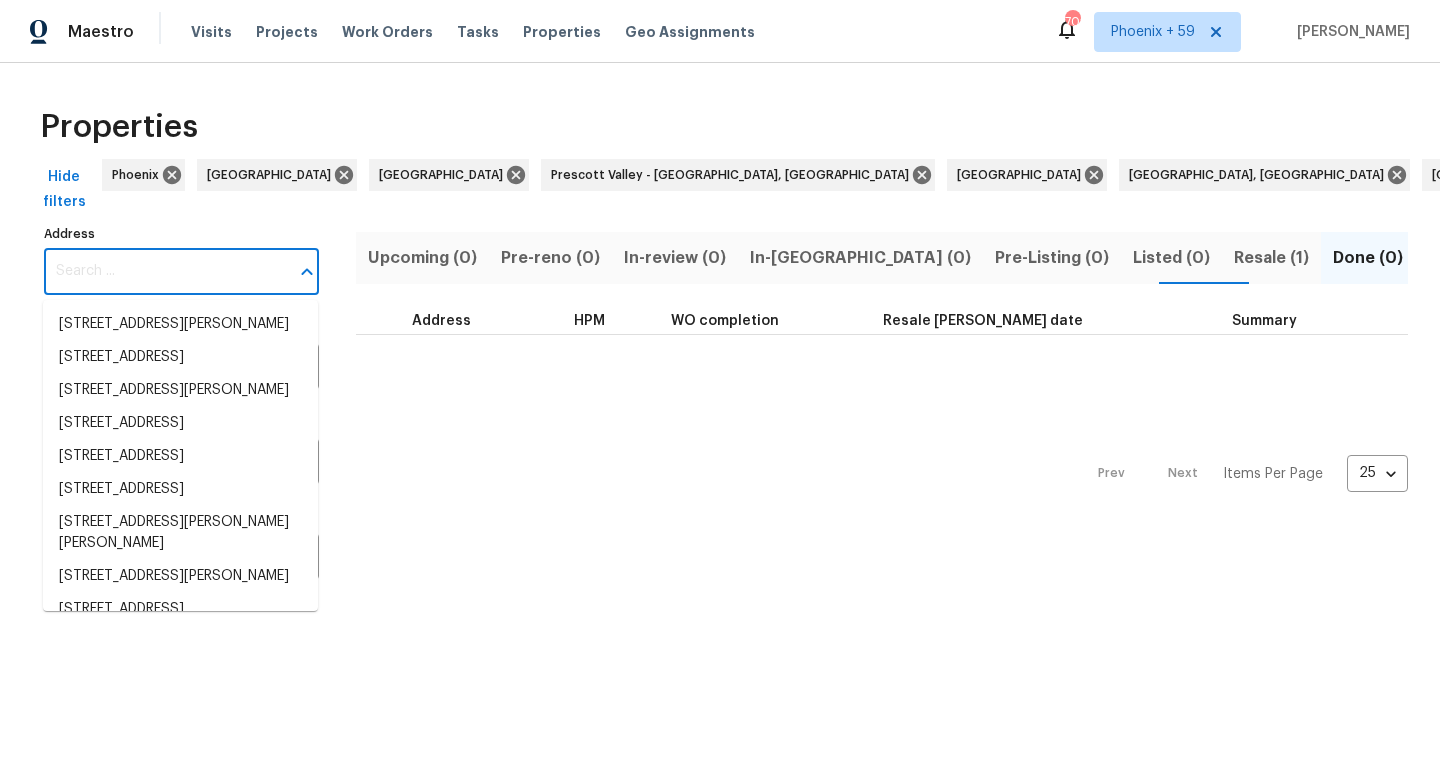 paste on "2749 English Dr" 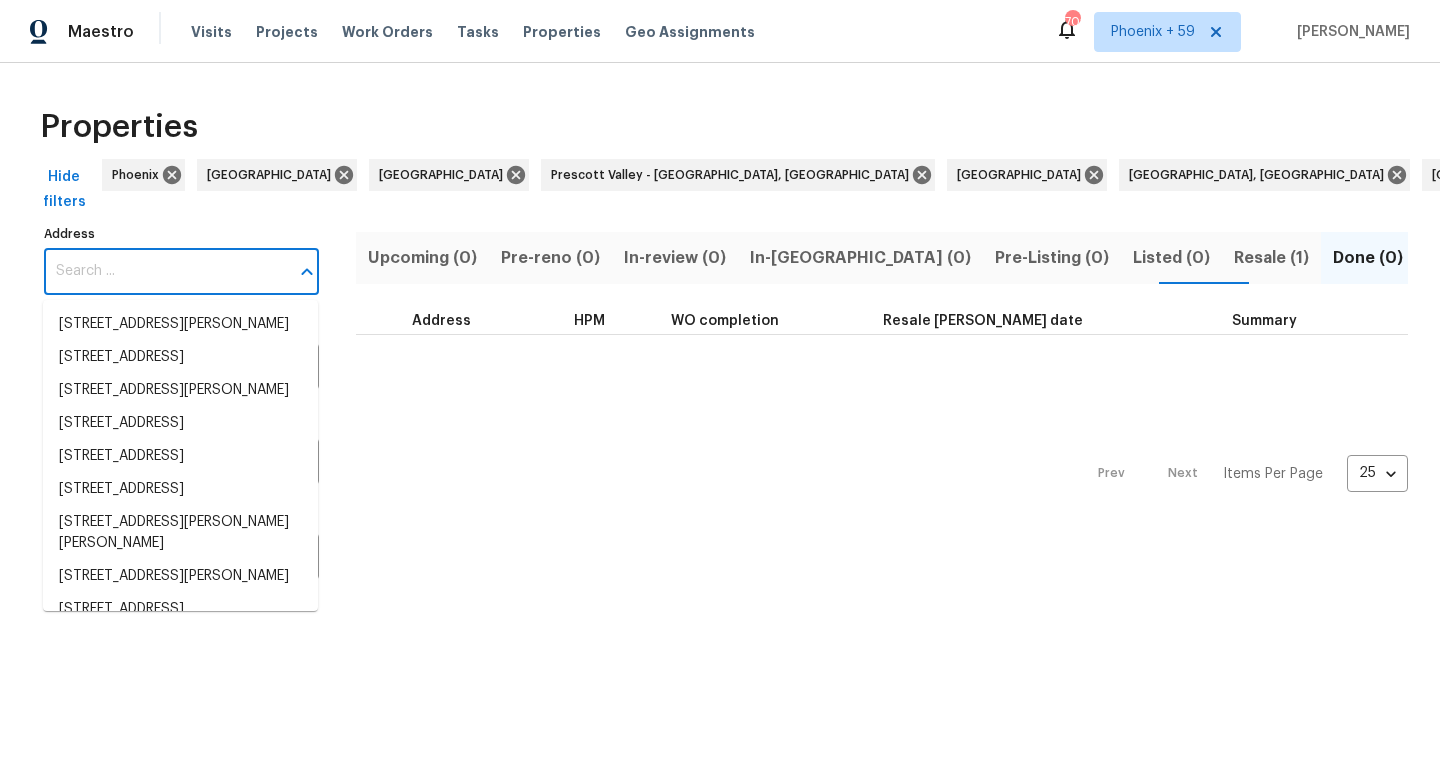 type on "2749 English Dr" 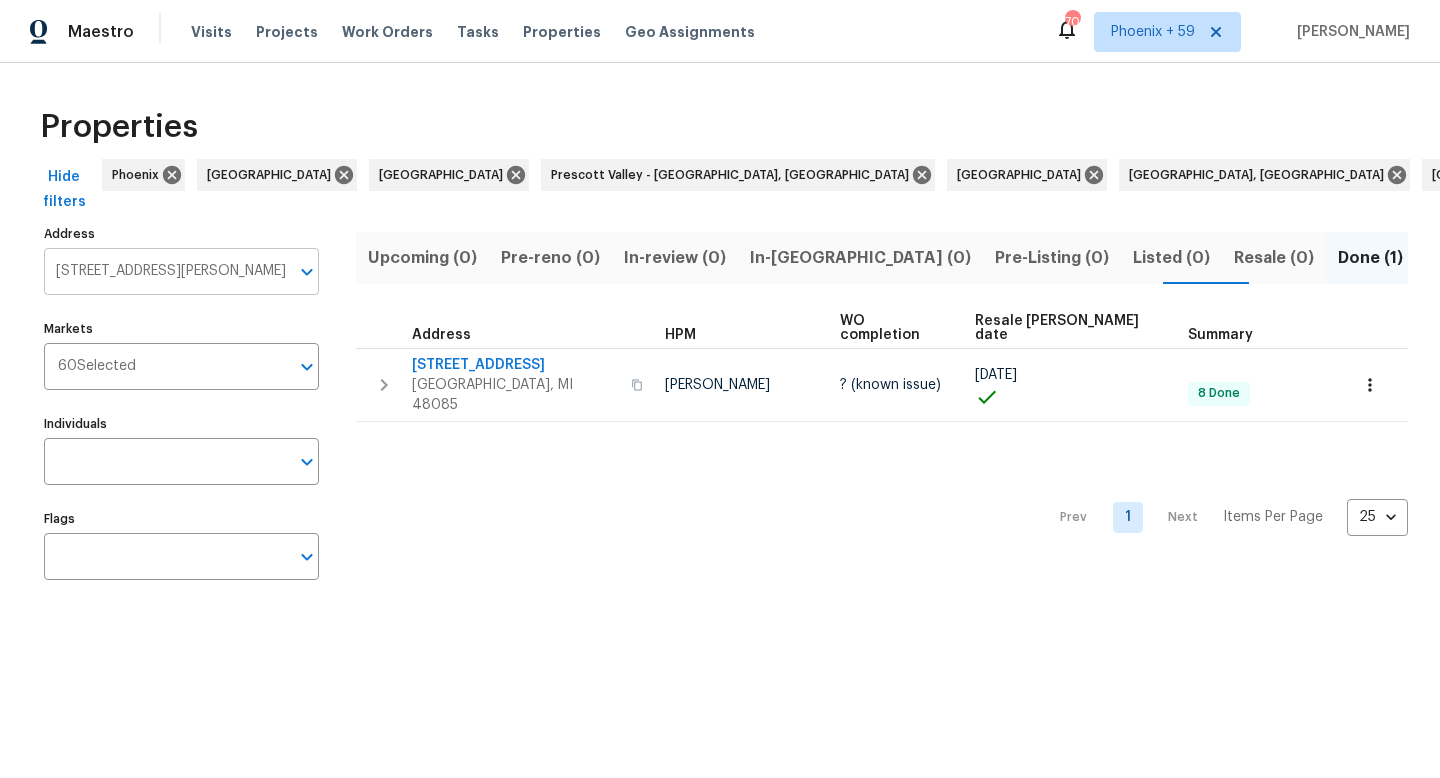 click on "2749 English Dr Troy MI 48085" at bounding box center (166, 271) 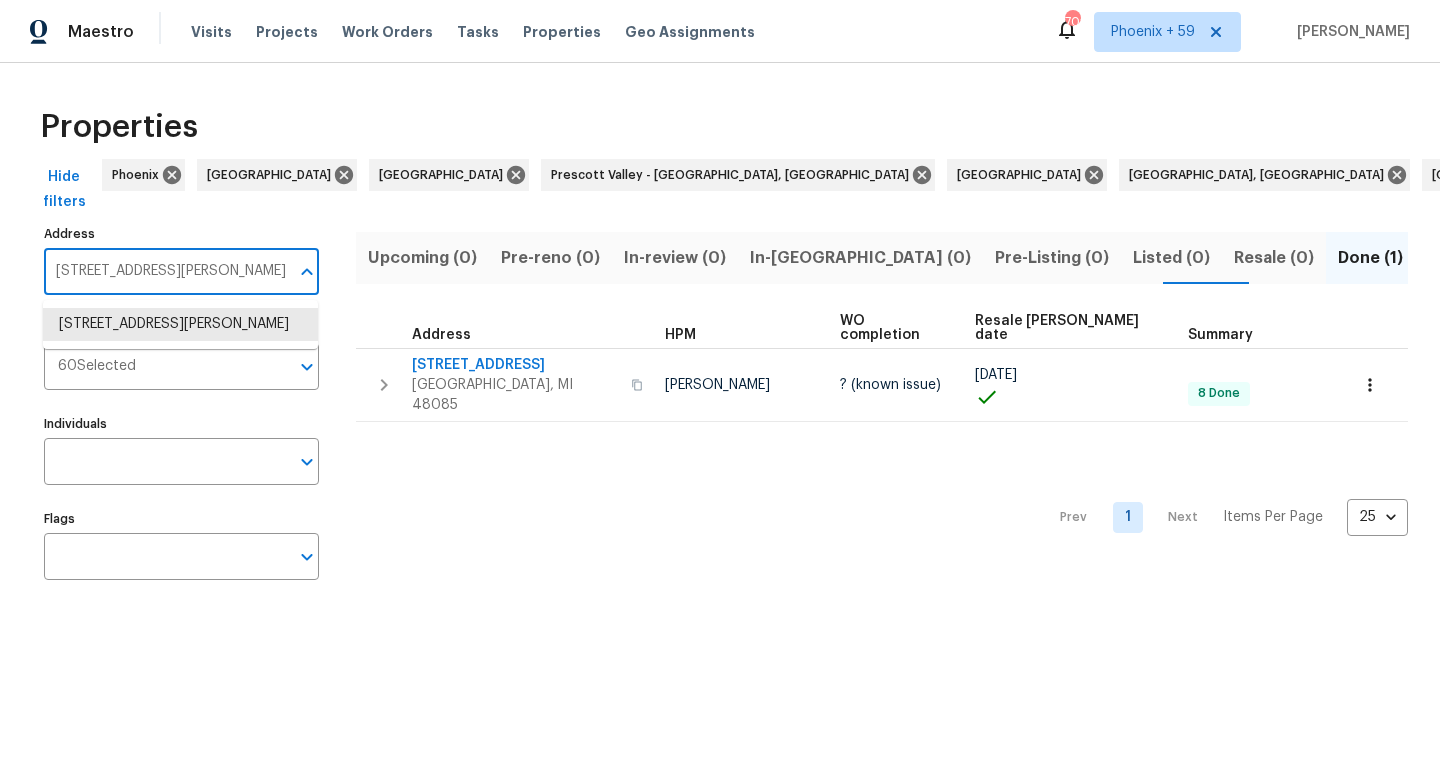 click on "2749 English Dr Troy MI 48085" at bounding box center [166, 271] 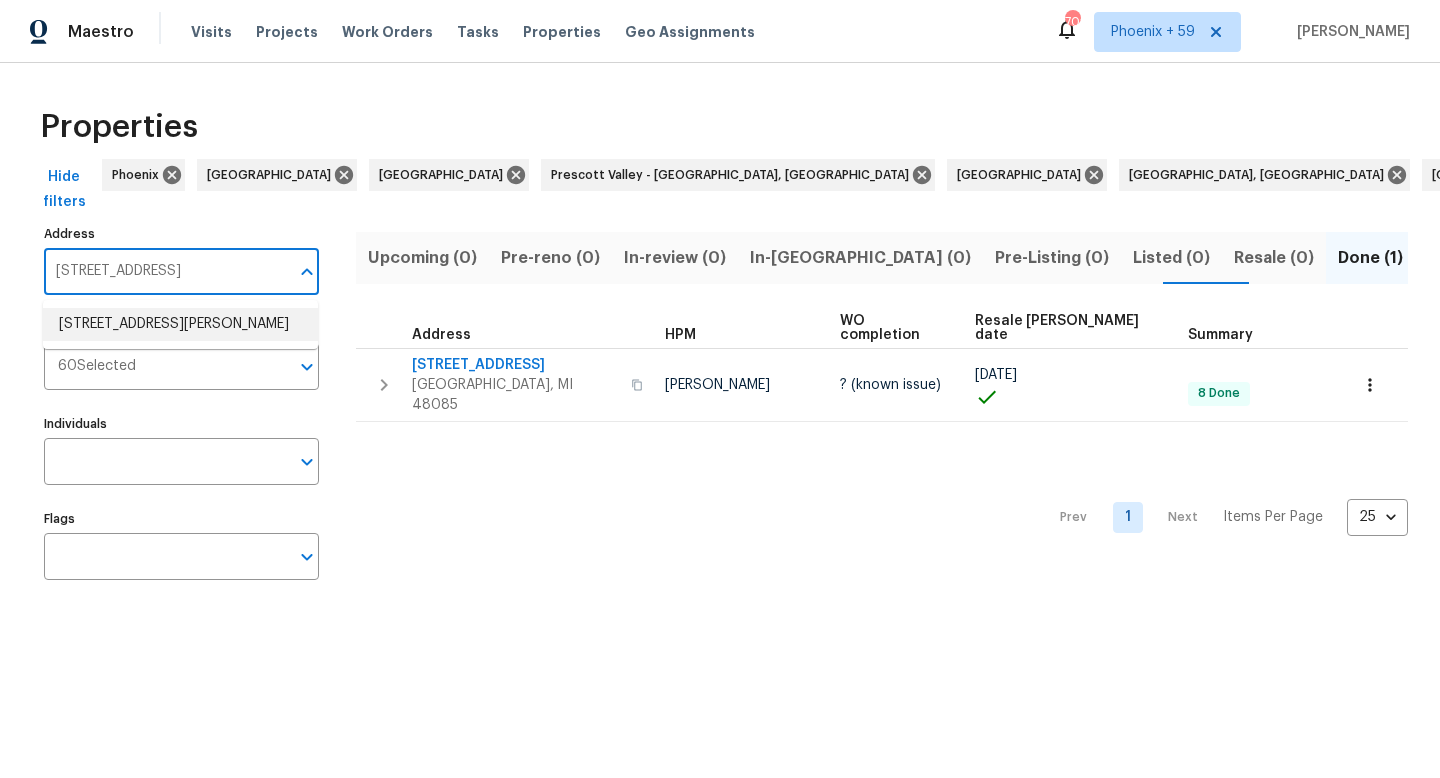 click on "8351 Ardmoor Dr Ypsilanti MI 48198" at bounding box center [180, 324] 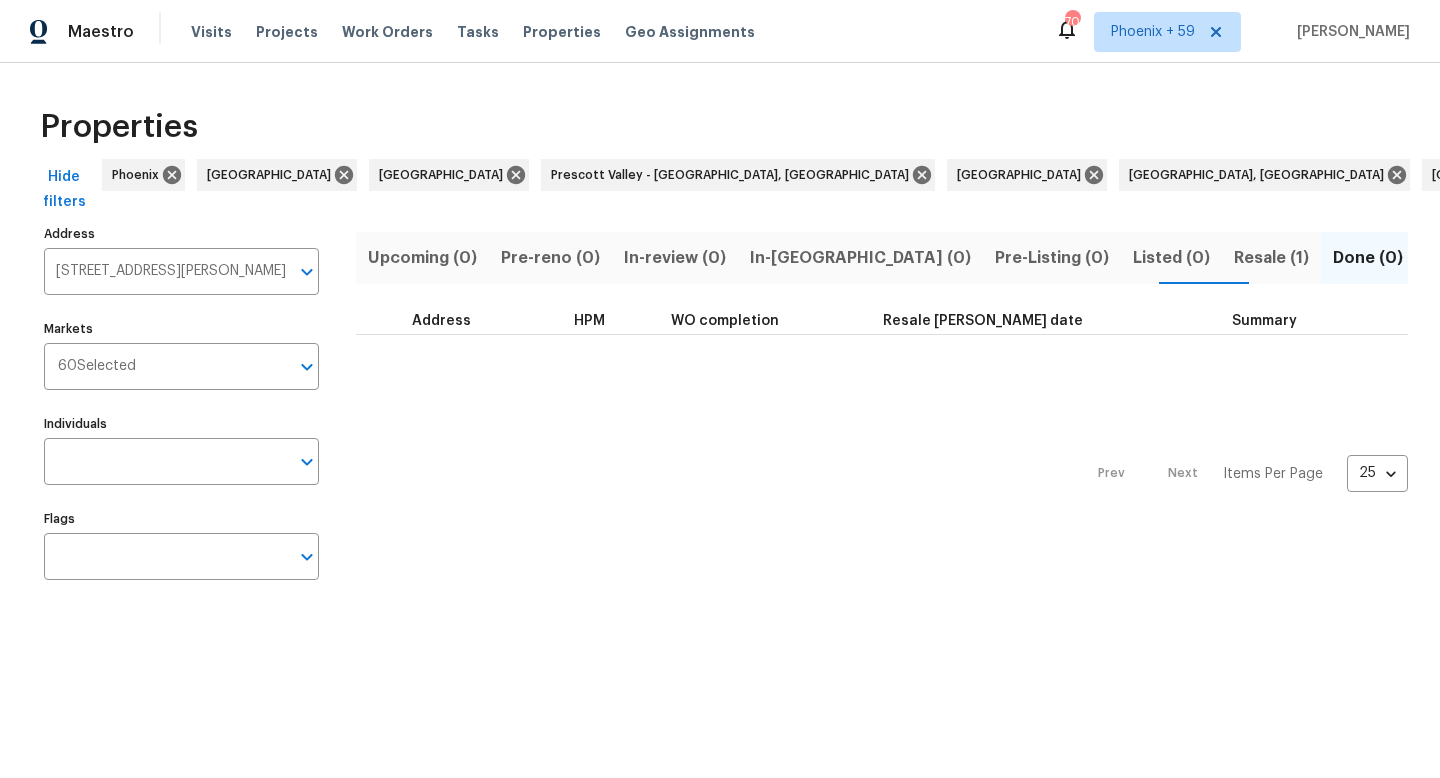 click on "Resale (1)" at bounding box center (1271, 258) 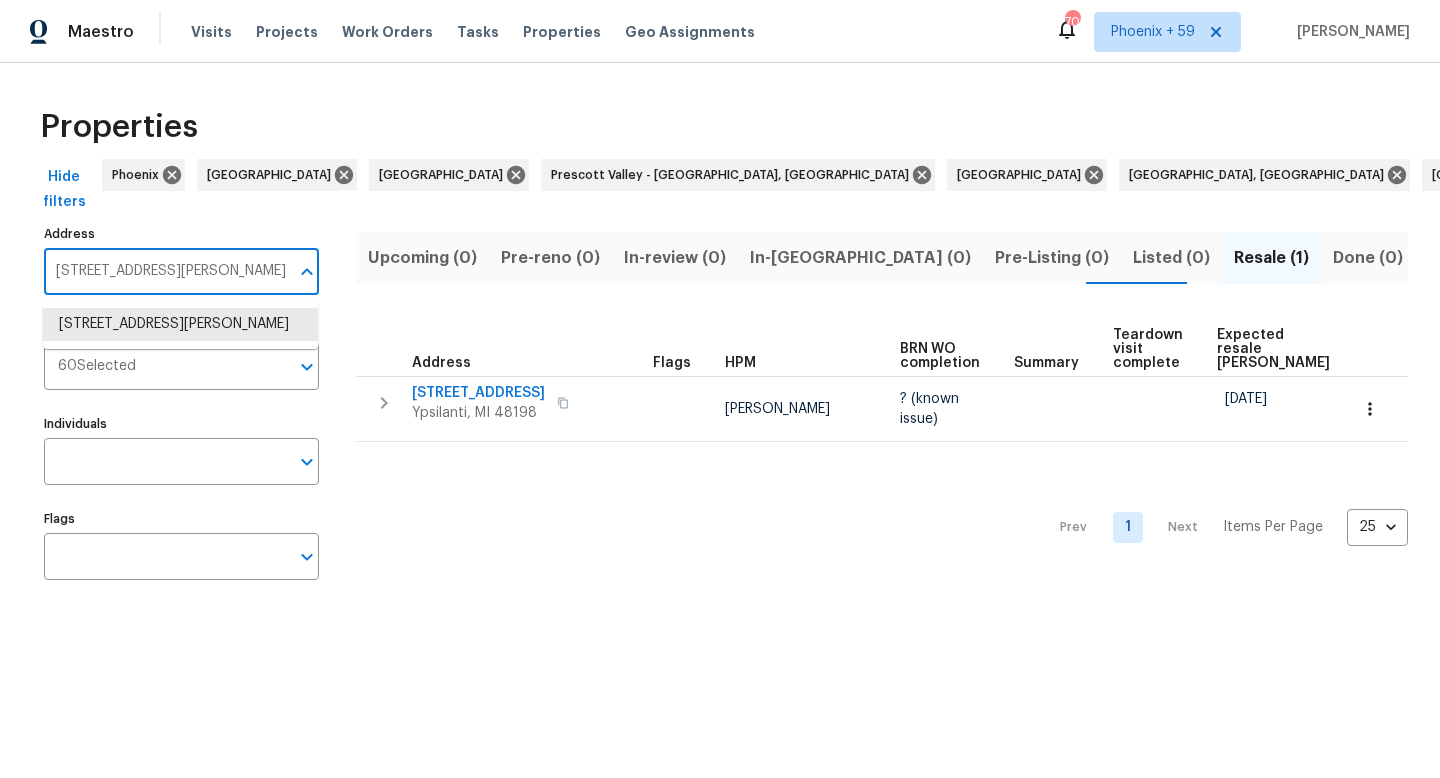 click on "8351 Ardmoor Dr Ypsilanti MI 48198" at bounding box center (166, 271) 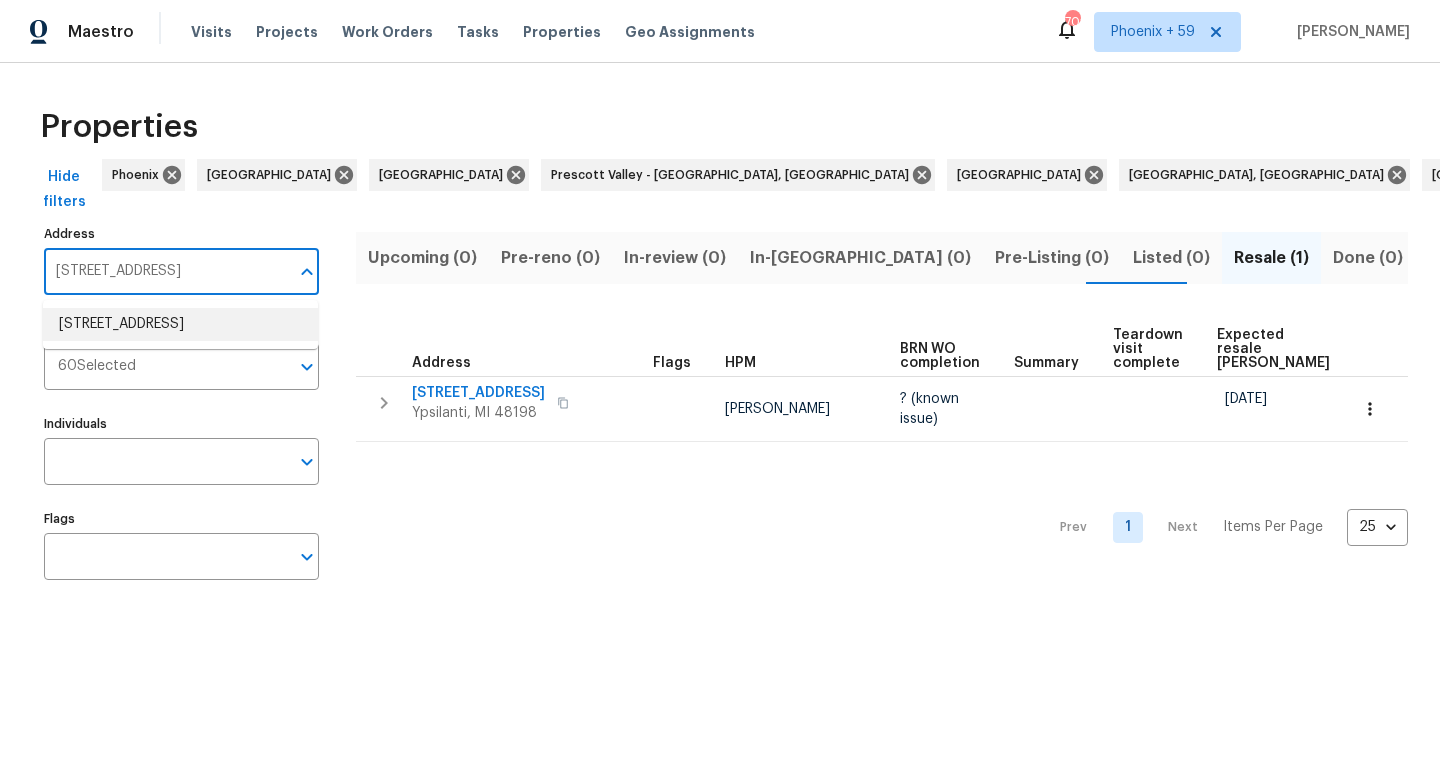 click on "1363 Edgewood Blvd Berkley MI 48072" at bounding box center [180, 324] 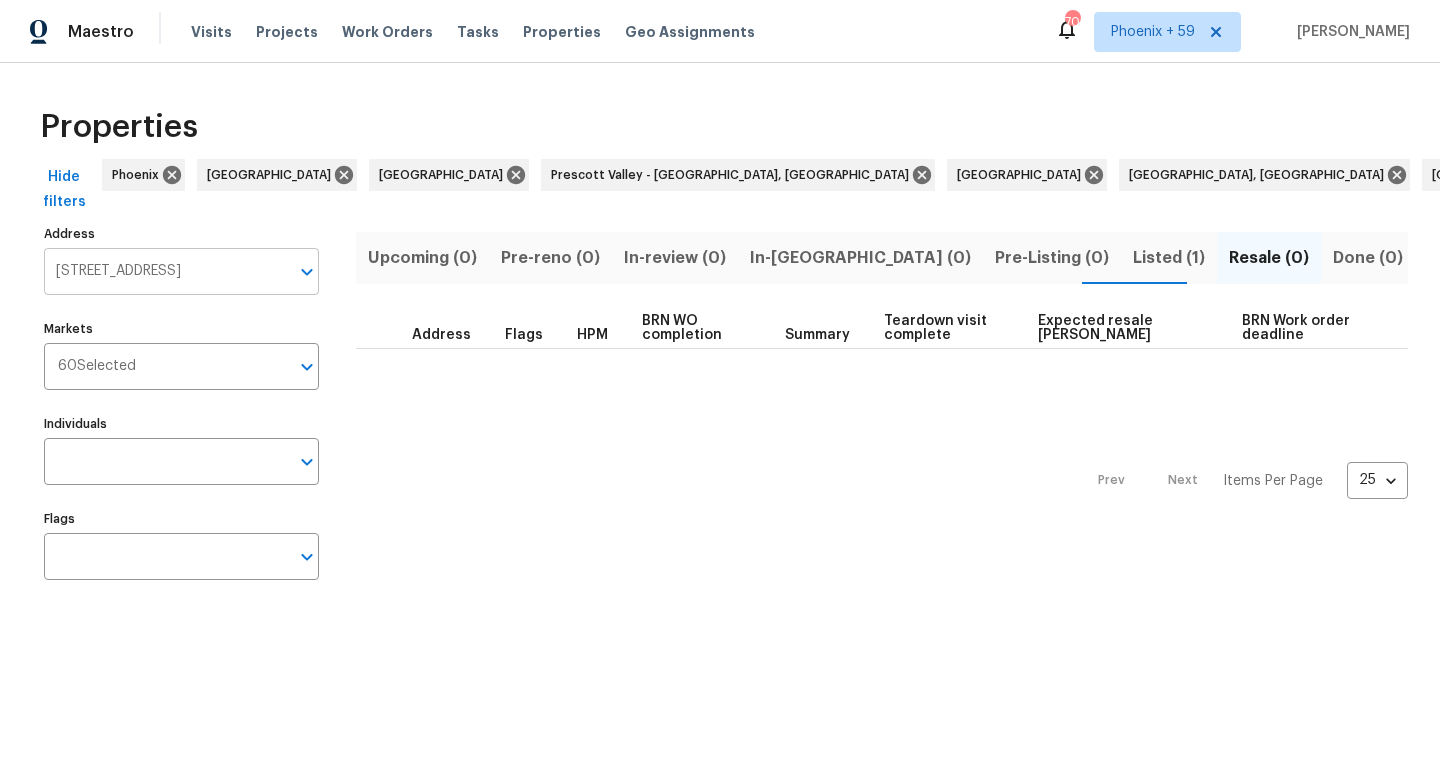click on "1363 Edgewood Blvd Berkley MI 48072" at bounding box center [166, 271] 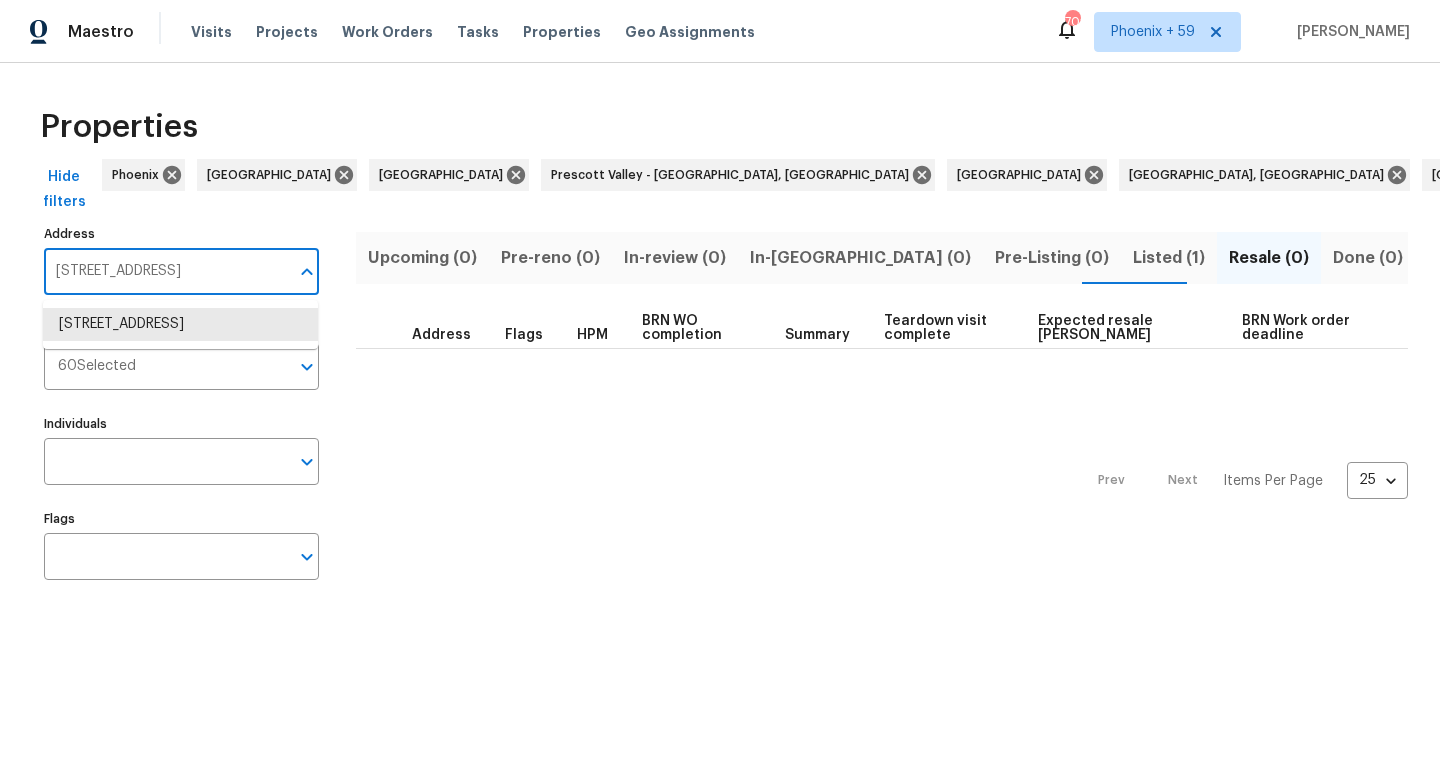 click on "1363 Edgewood Blvd Berkley MI 48072" at bounding box center [166, 271] 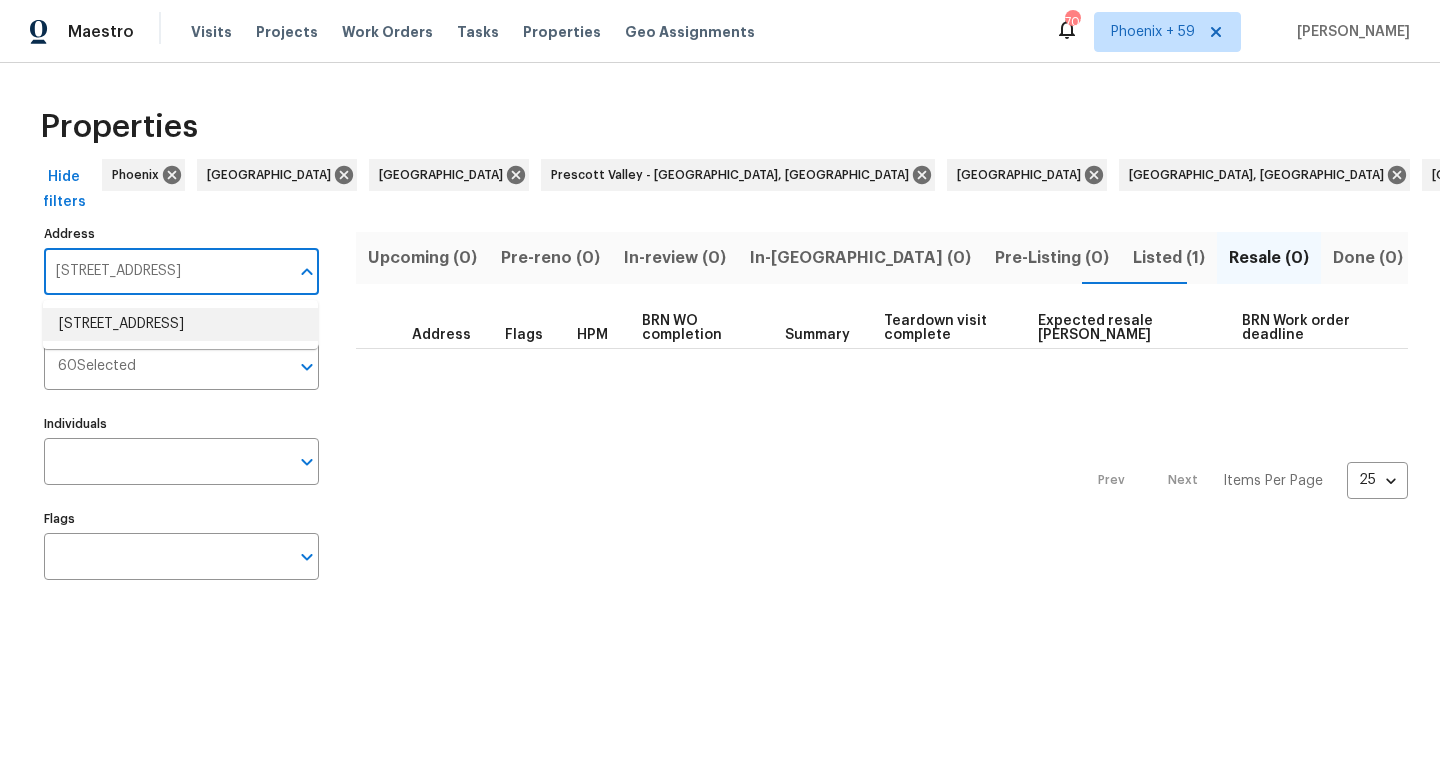 click on "30430 Utica Rd Roseville MI 48066" at bounding box center (180, 324) 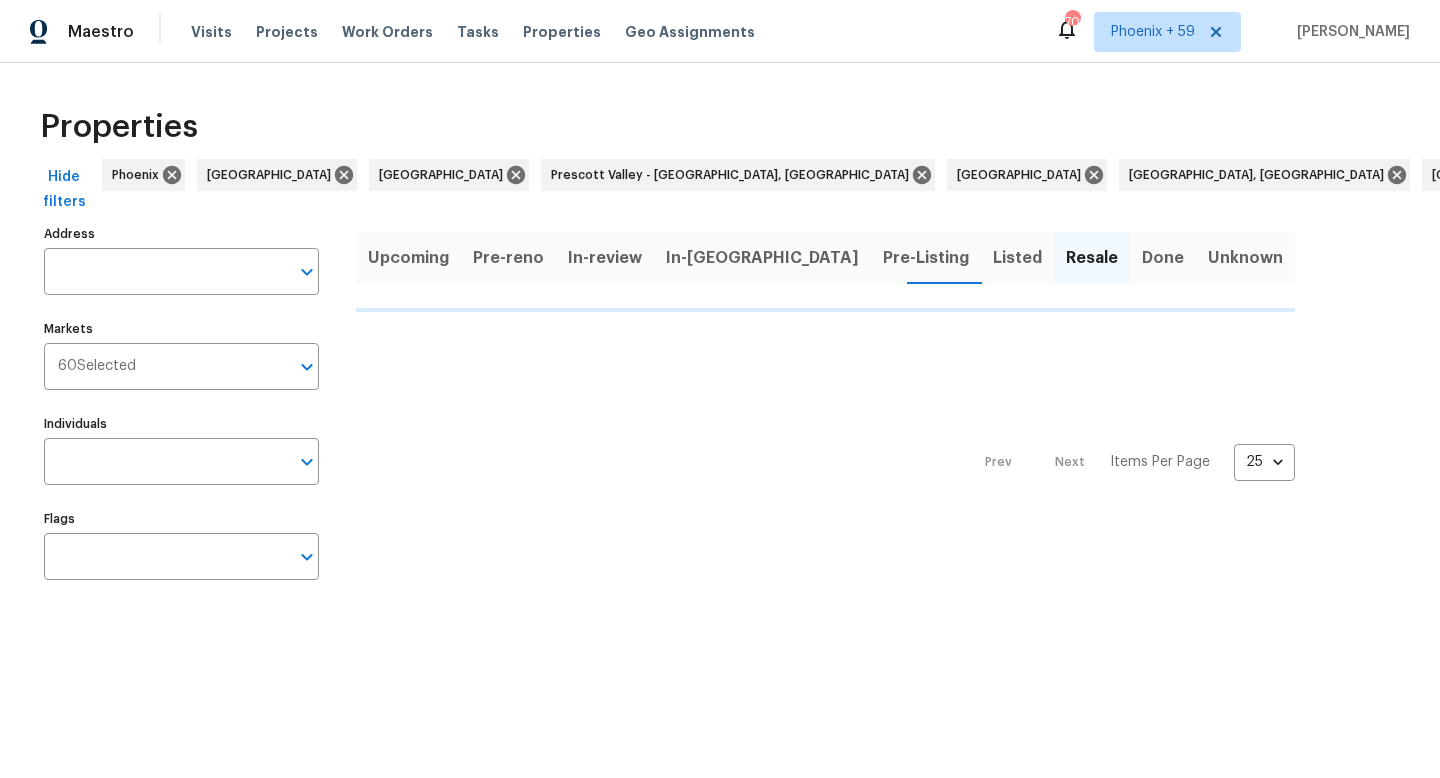 type on "30430 Utica Rd Roseville MI 48066" 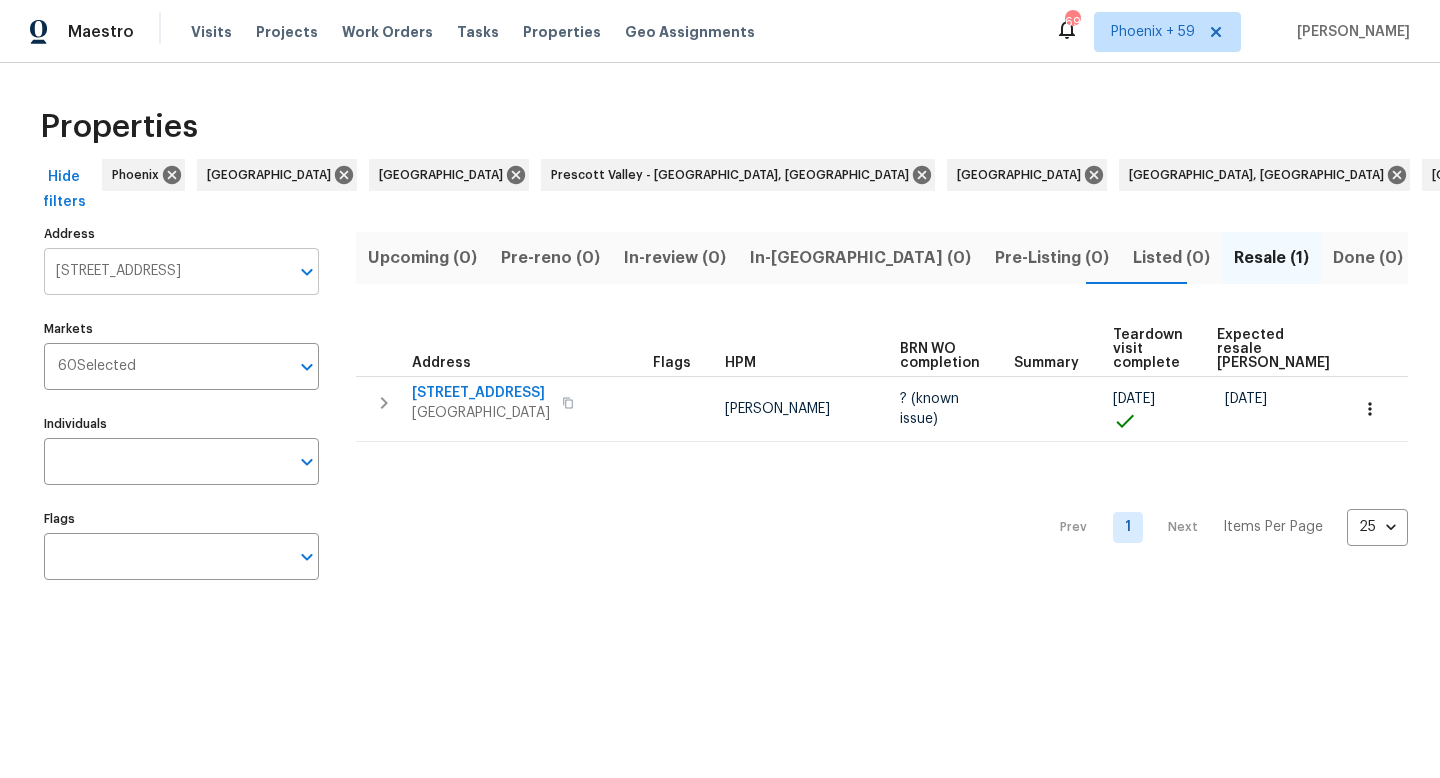 click on "30430 Utica Rd Roseville MI 48066" at bounding box center (166, 271) 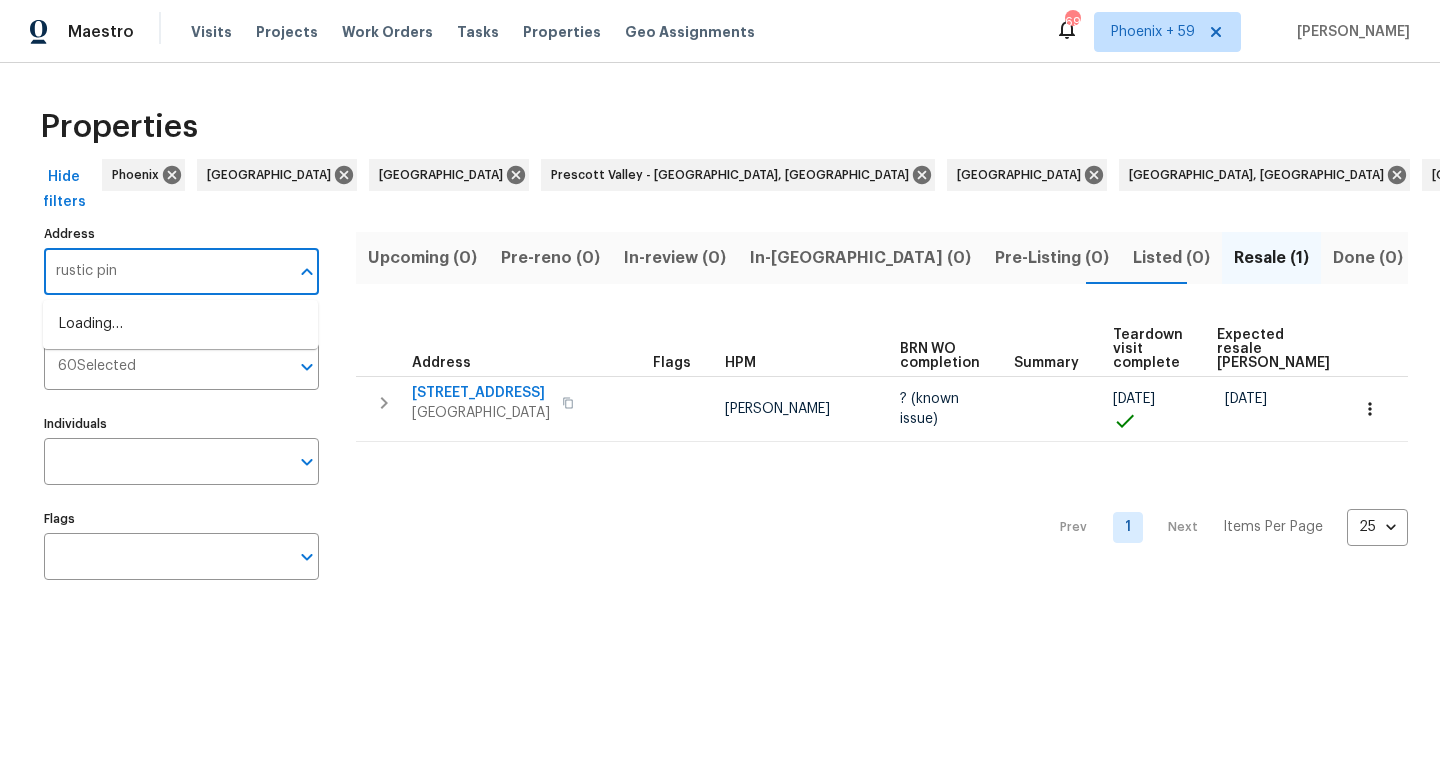 type on "rustic pine" 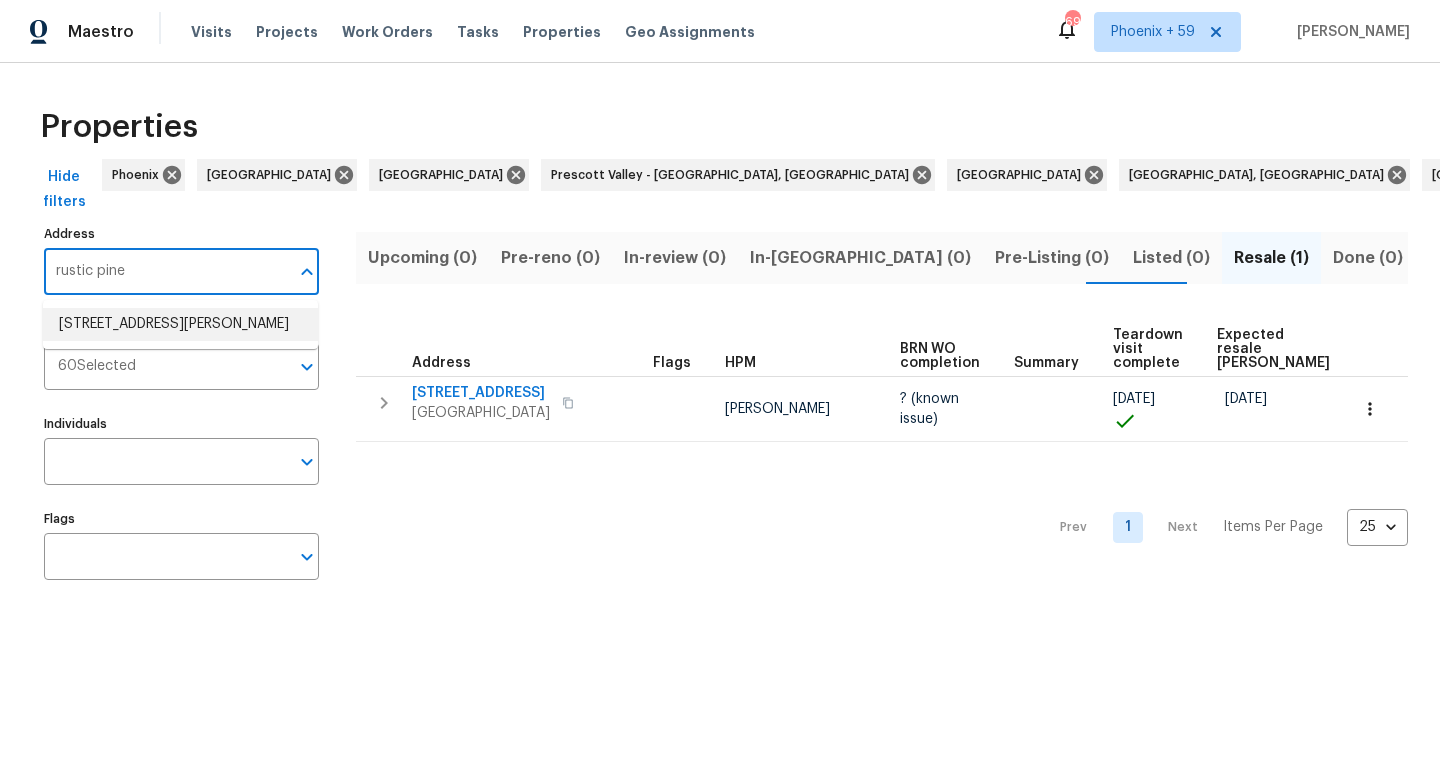 click on "4307 Rustic Pine Pl Wesley Chapel FL 33544" at bounding box center [180, 324] 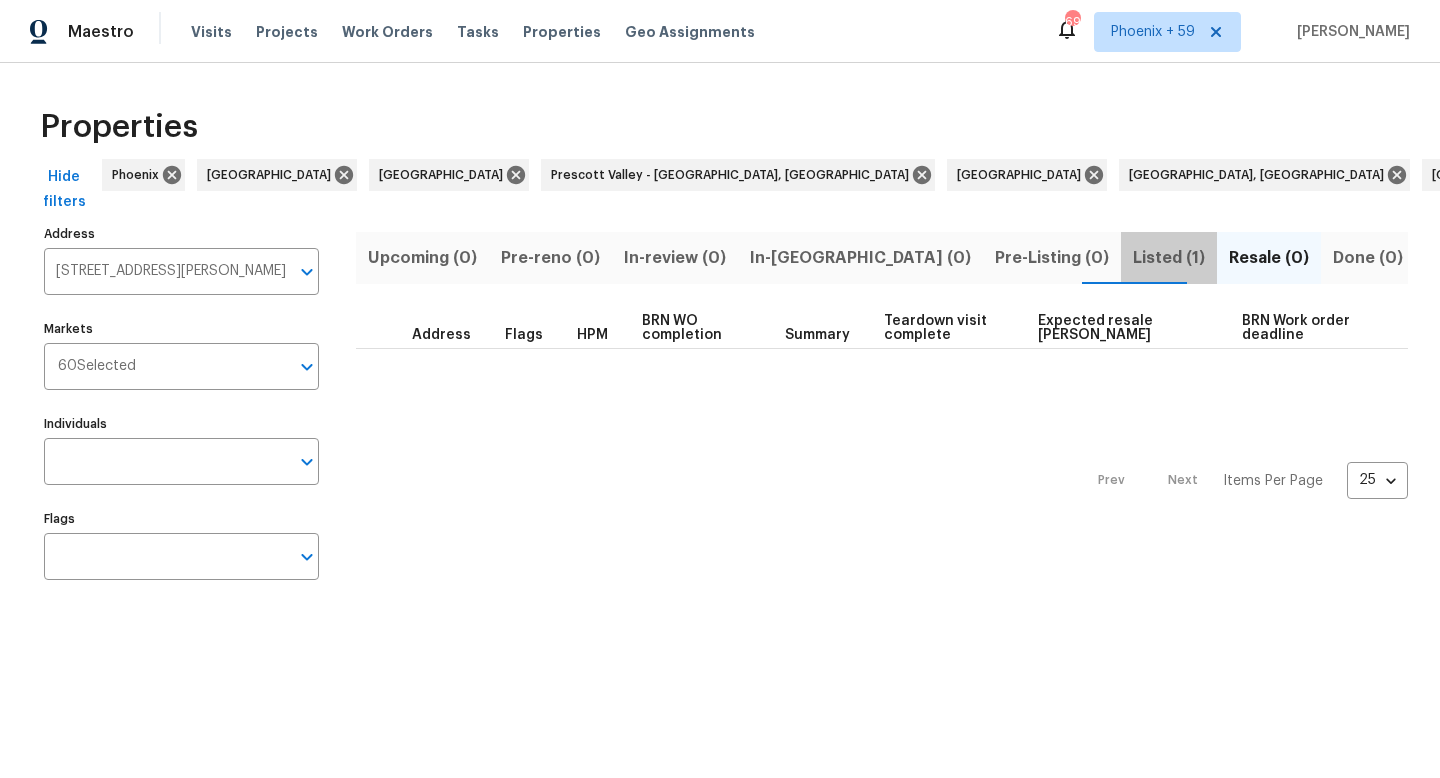 click on "Listed (1)" at bounding box center [1169, 258] 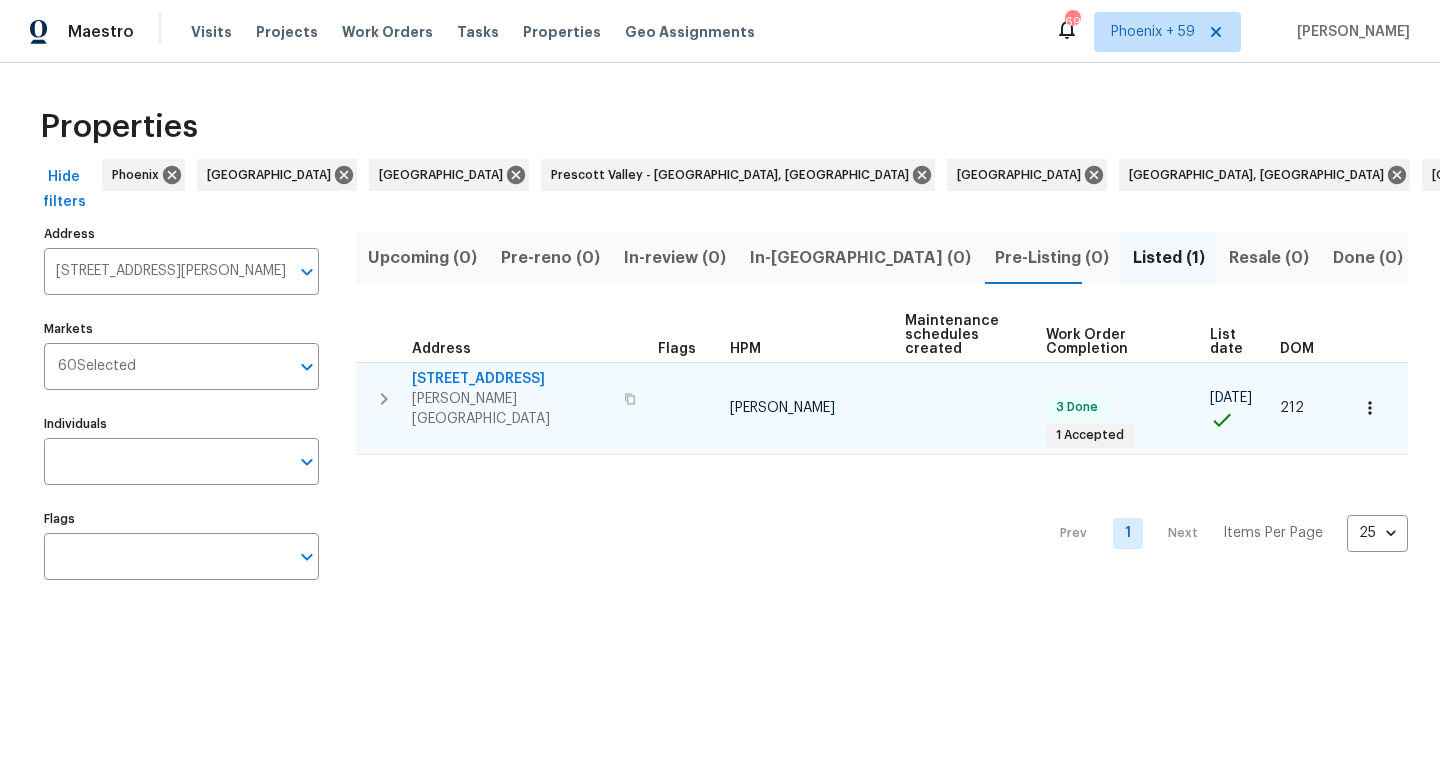 click on "4307 Rustic Pine Pl" at bounding box center [512, 379] 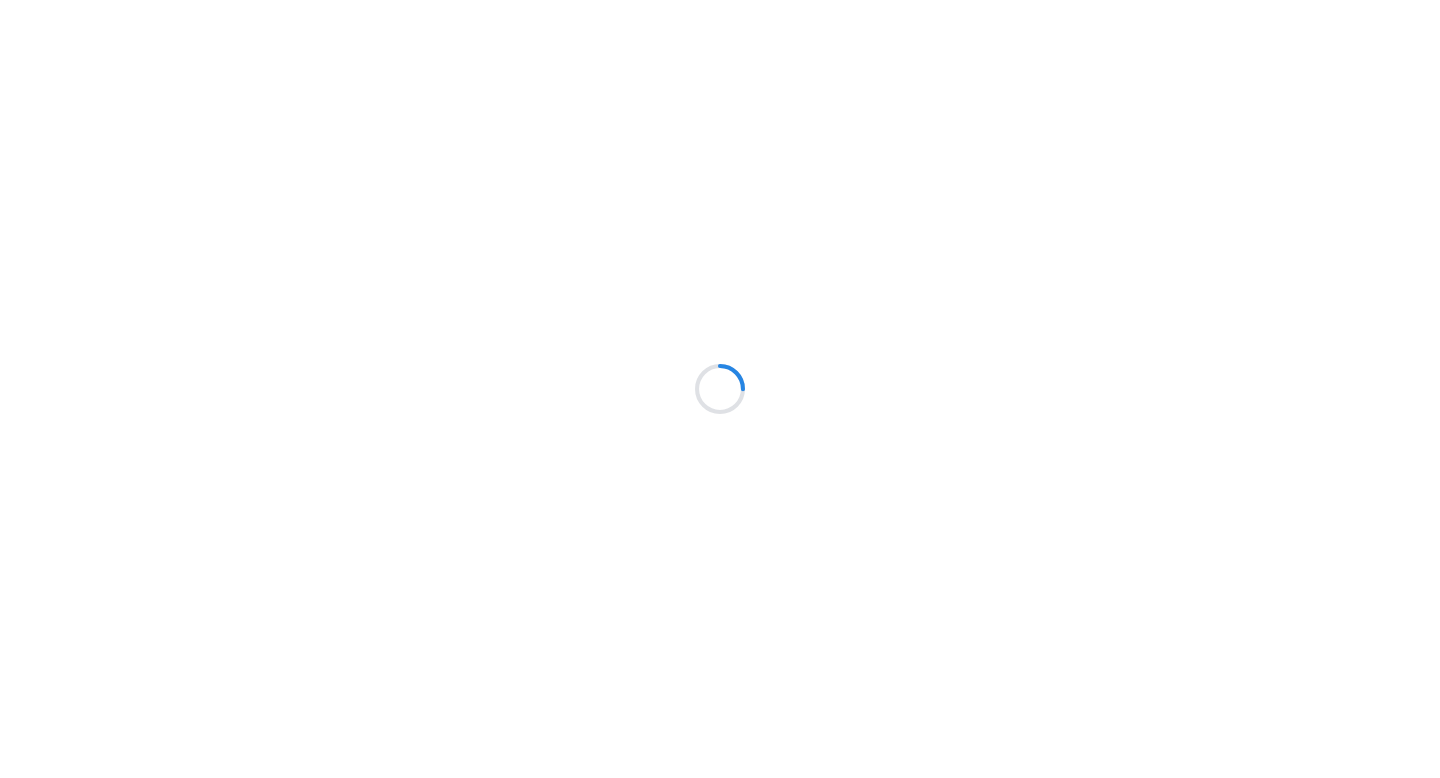scroll, scrollTop: 0, scrollLeft: 0, axis: both 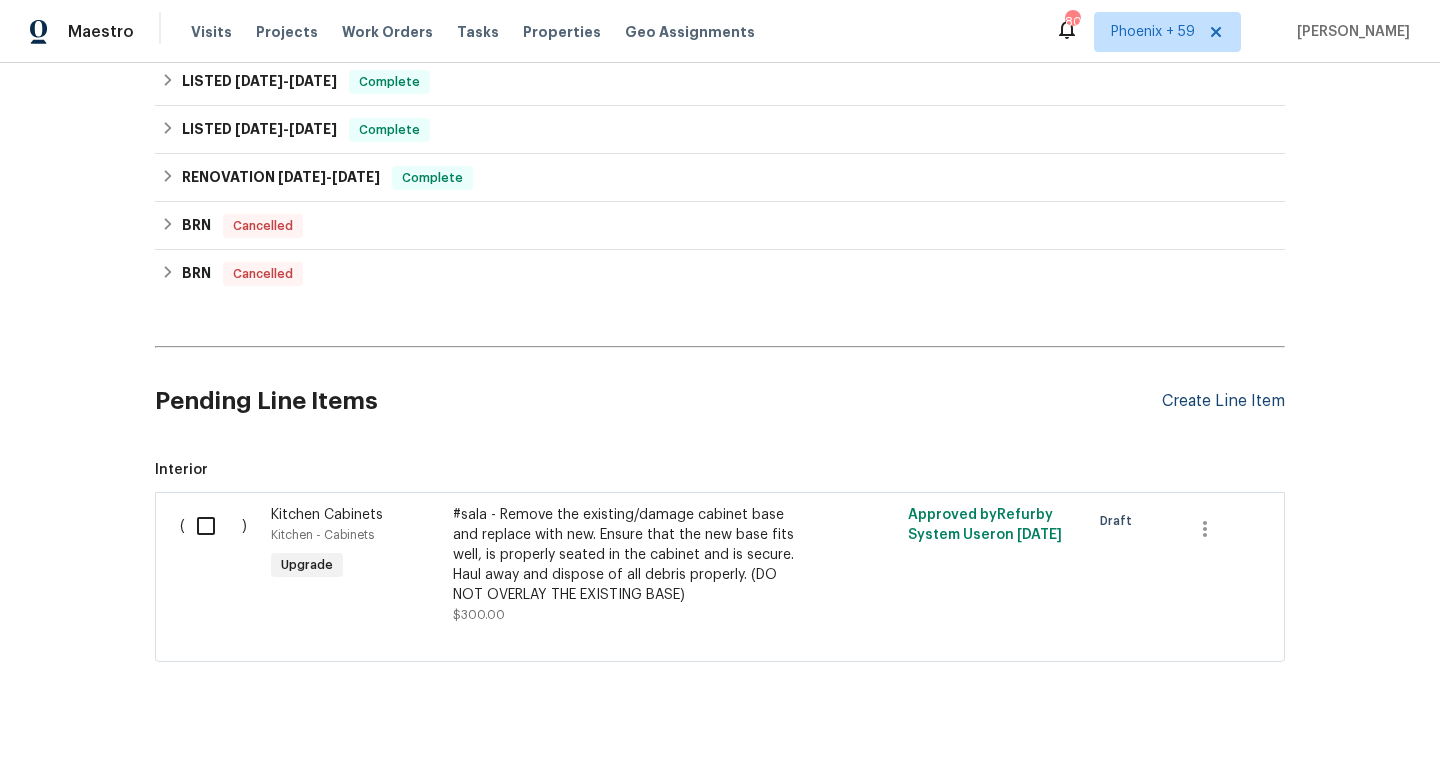 click on "Create Line Item" at bounding box center [1223, 401] 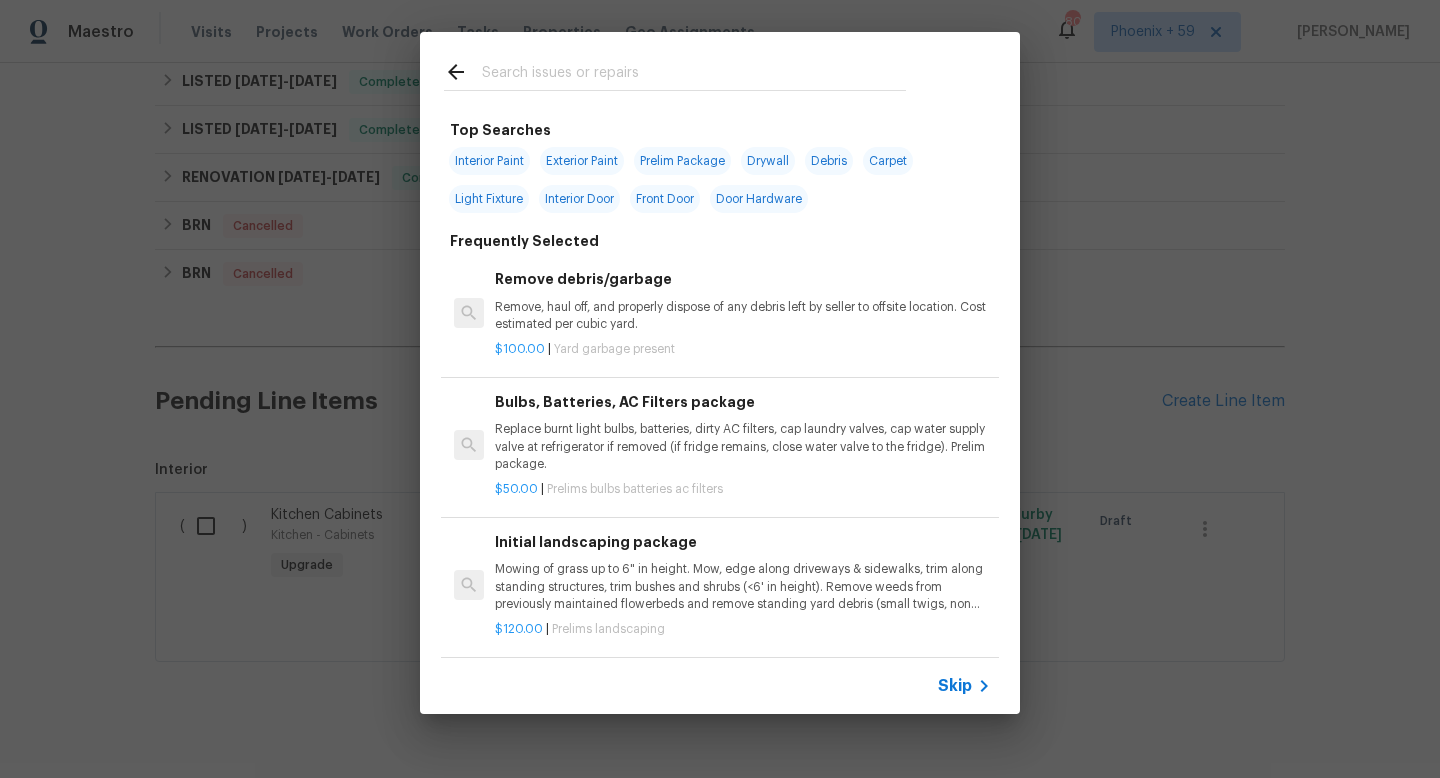 click at bounding box center [694, 75] 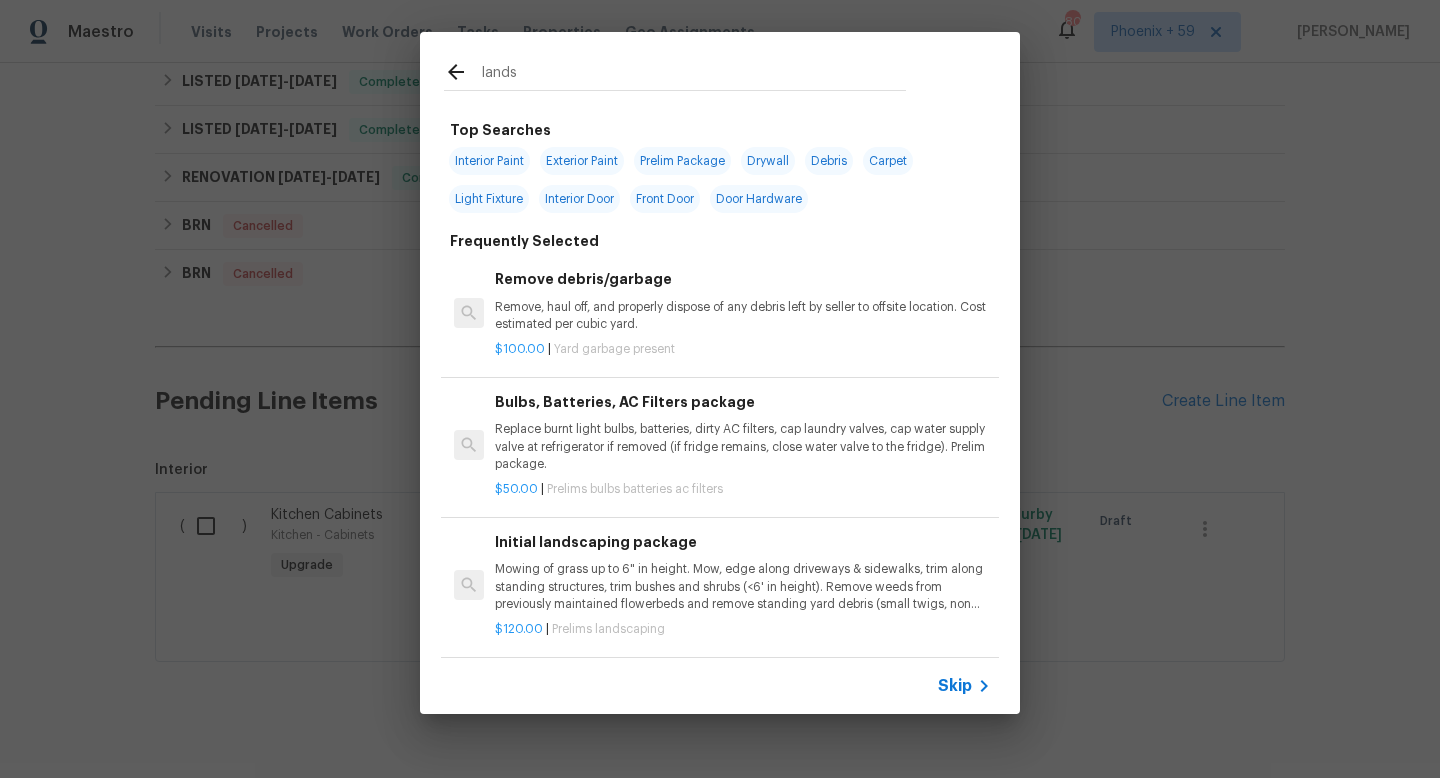 type on "landsc" 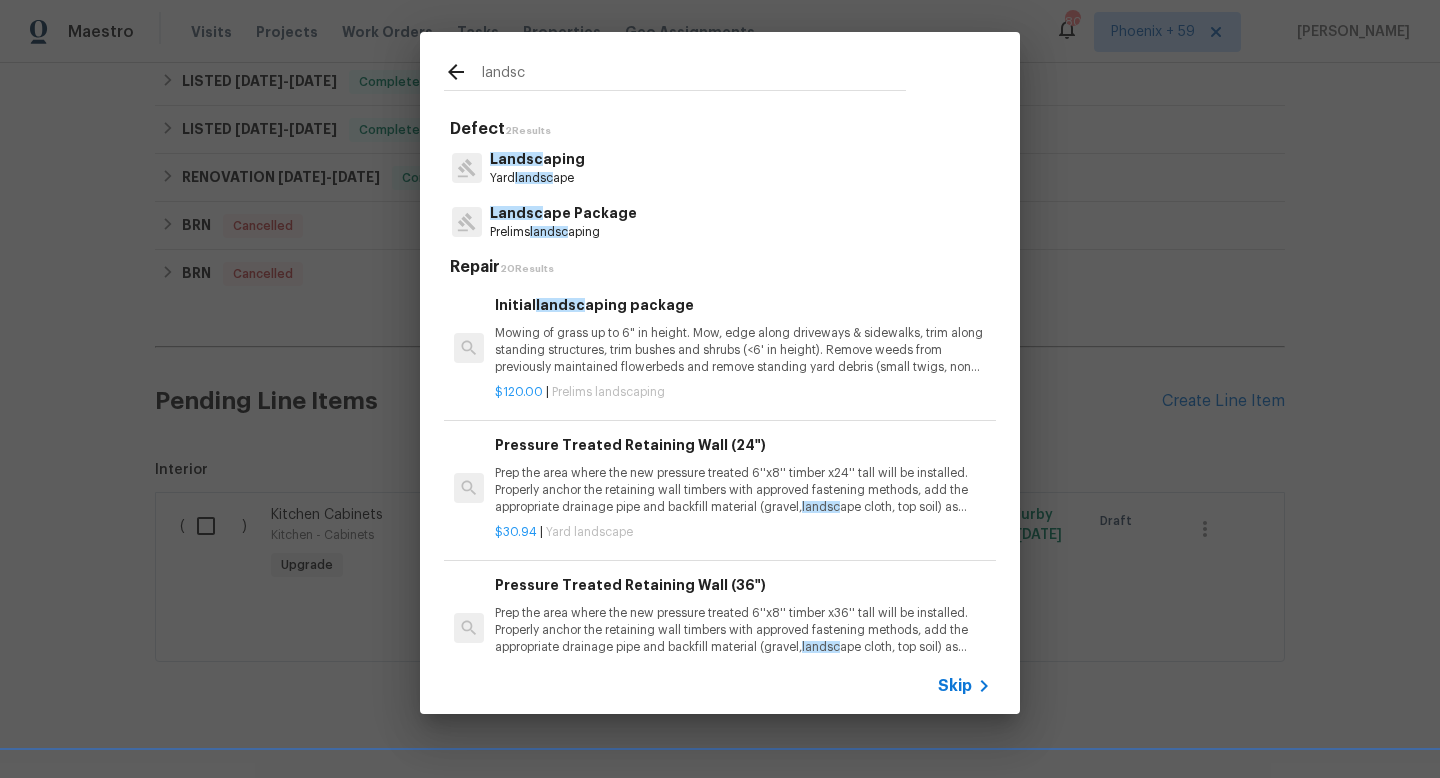 click on "Landsc ape Package" at bounding box center (563, 213) 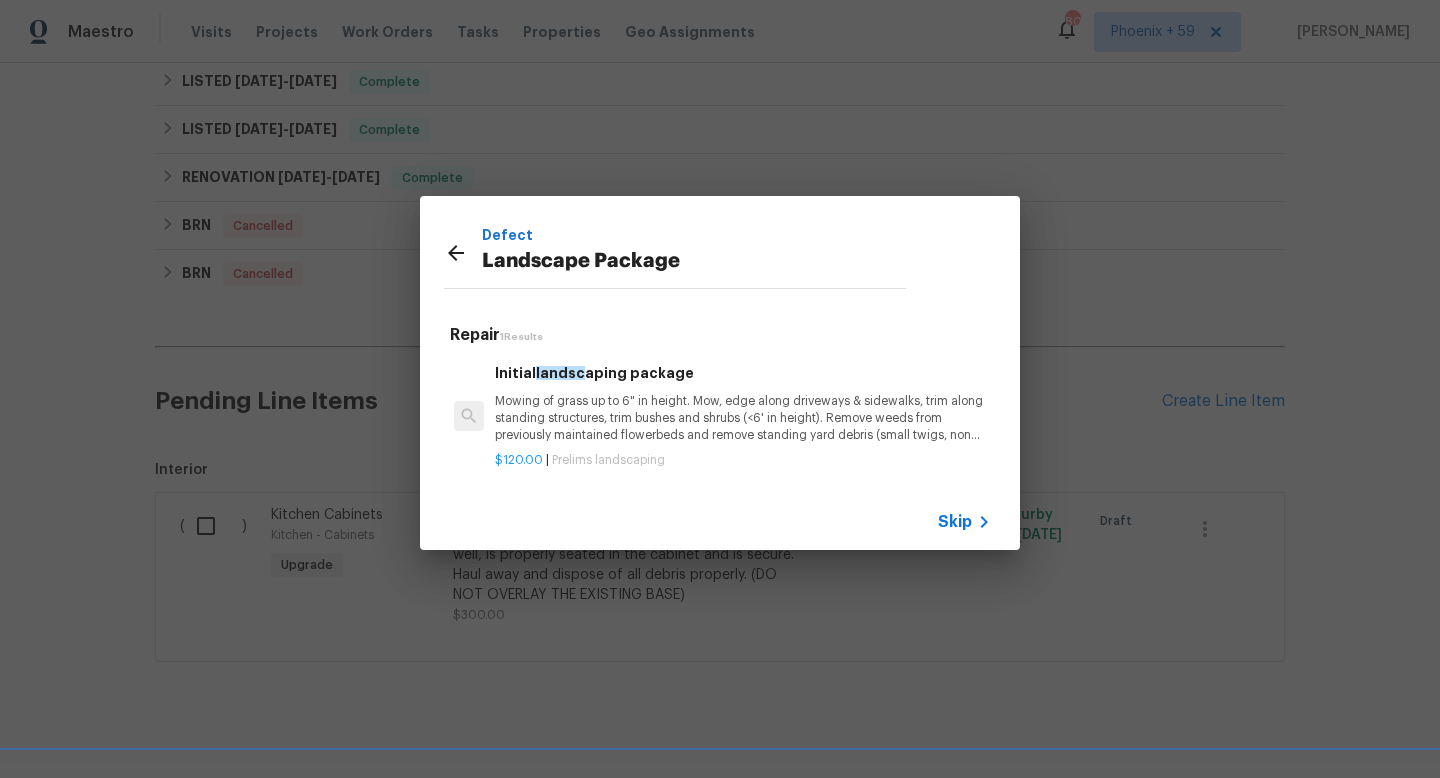 click on "Mowing of grass up to 6" in height. Mow, edge along driveways & sidewalks, trim along standing structures, trim bushes and shrubs (<6' in height). Remove weeds from previously maintained flowerbeds and remove standing yard debris (small twigs, non seasonal falling leaves).  Use leaf blower to remove clippings from hard surfaces."" at bounding box center (743, 418) 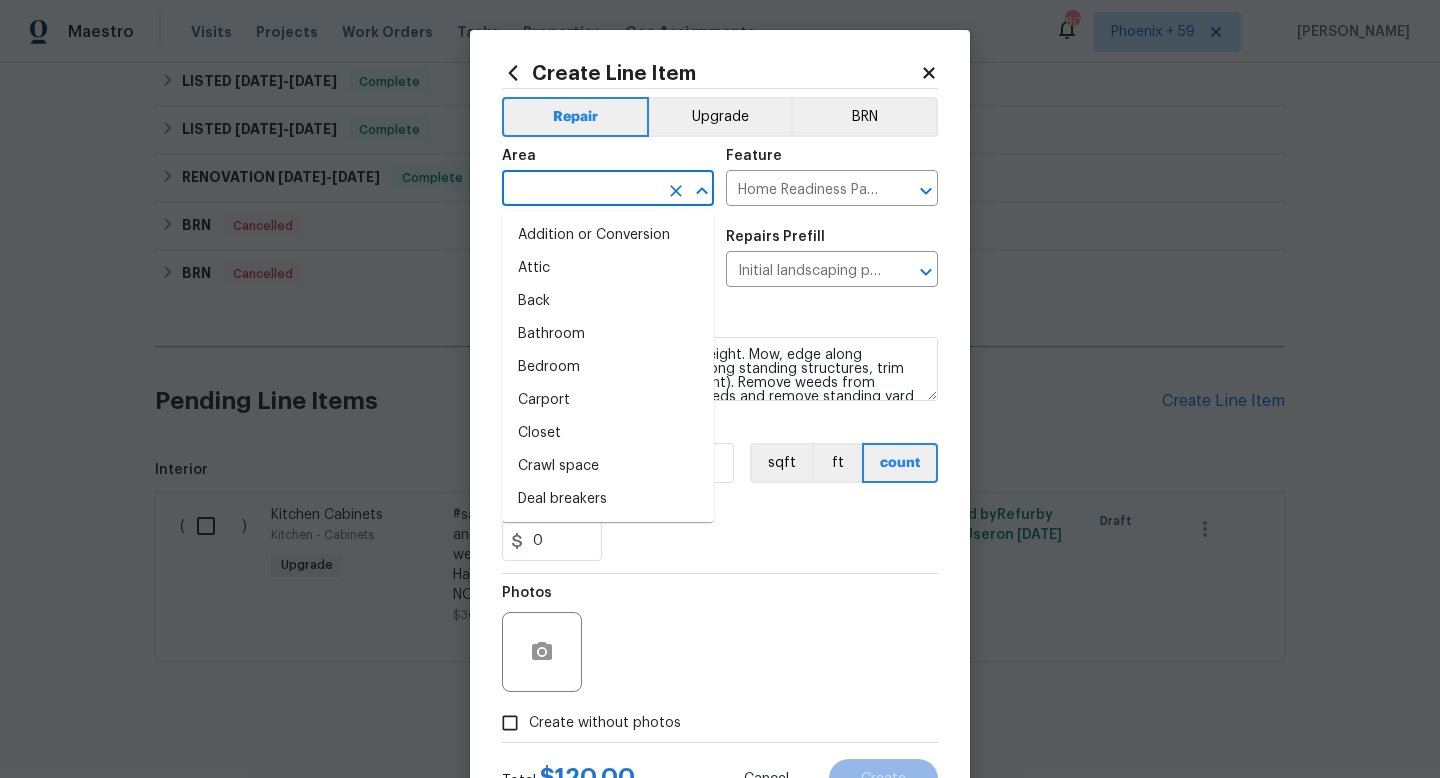 click at bounding box center [580, 190] 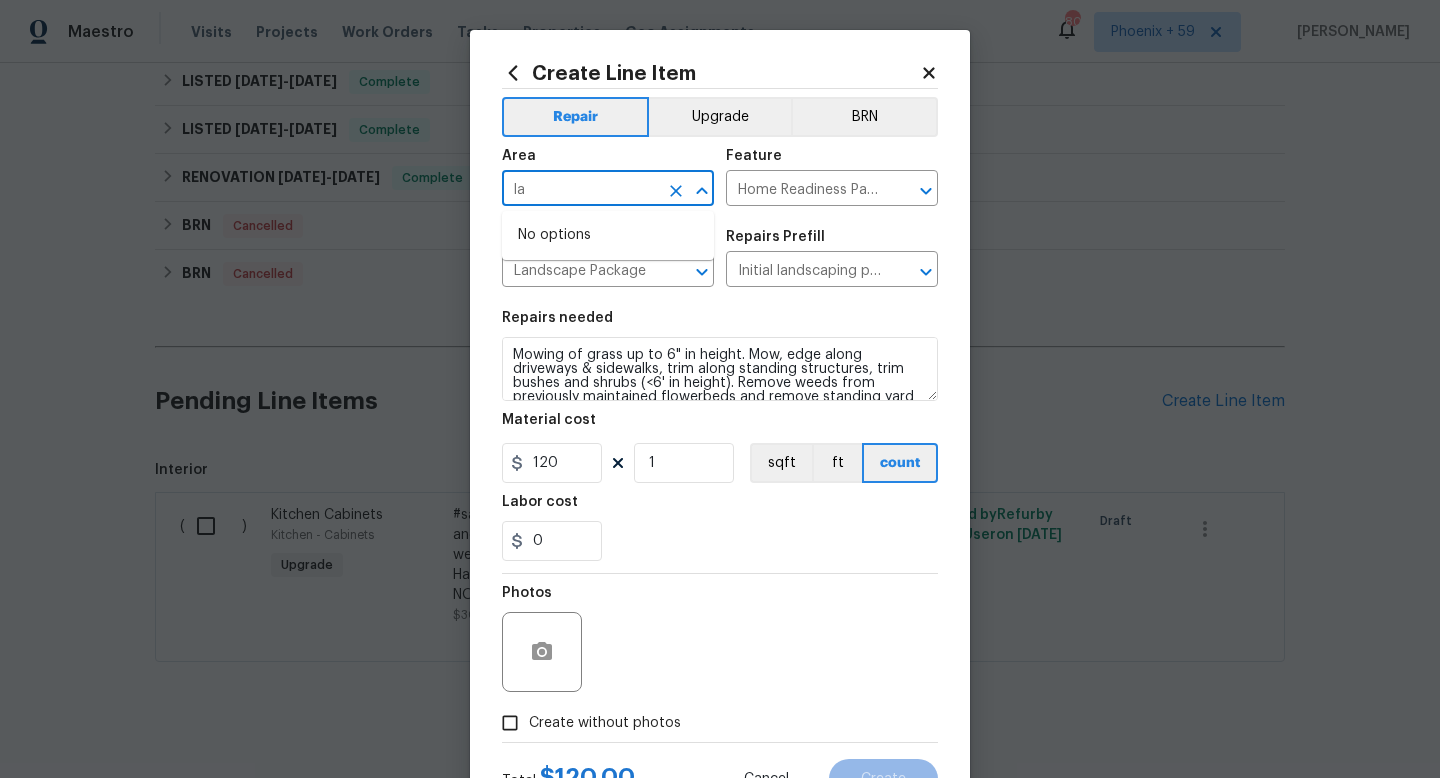 type on "l" 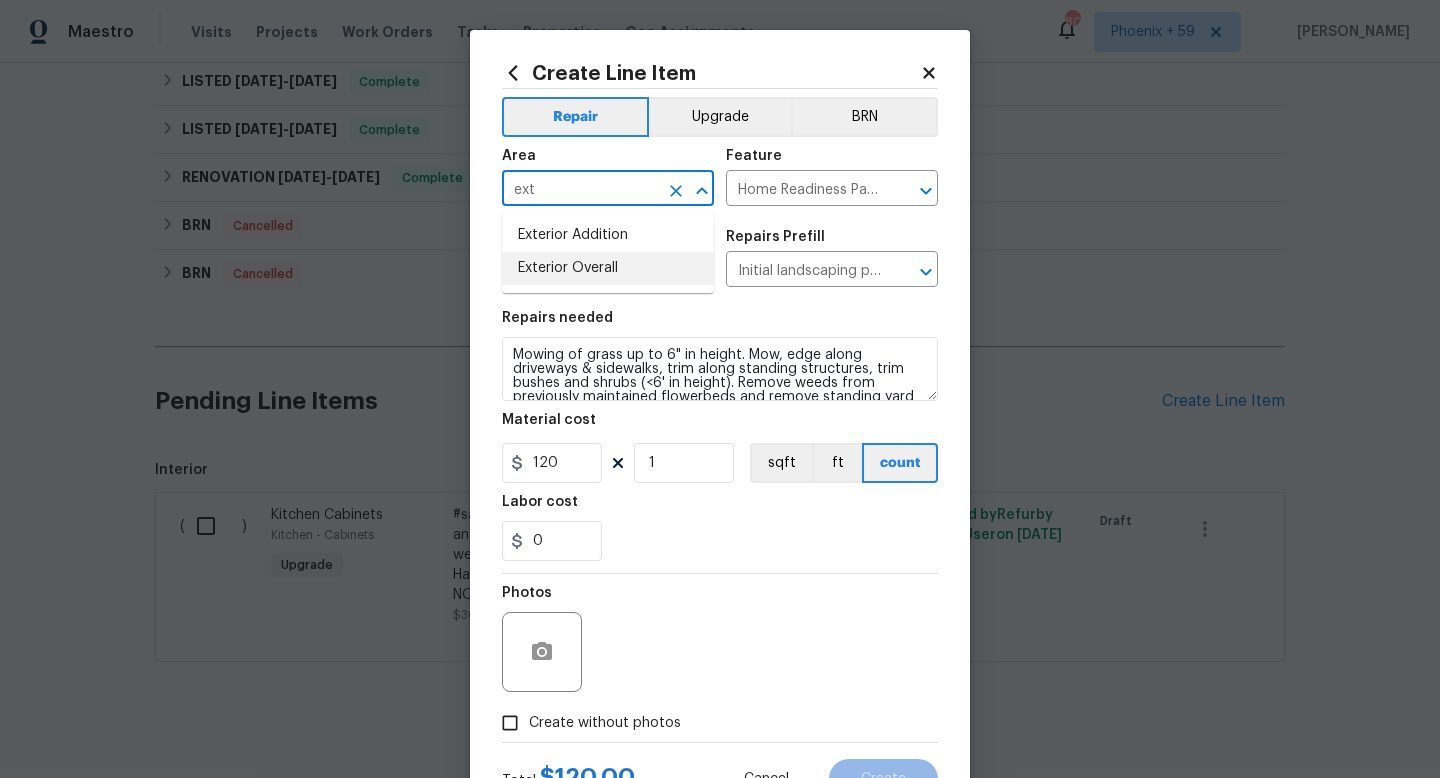 click on "Exterior Overall" at bounding box center [608, 268] 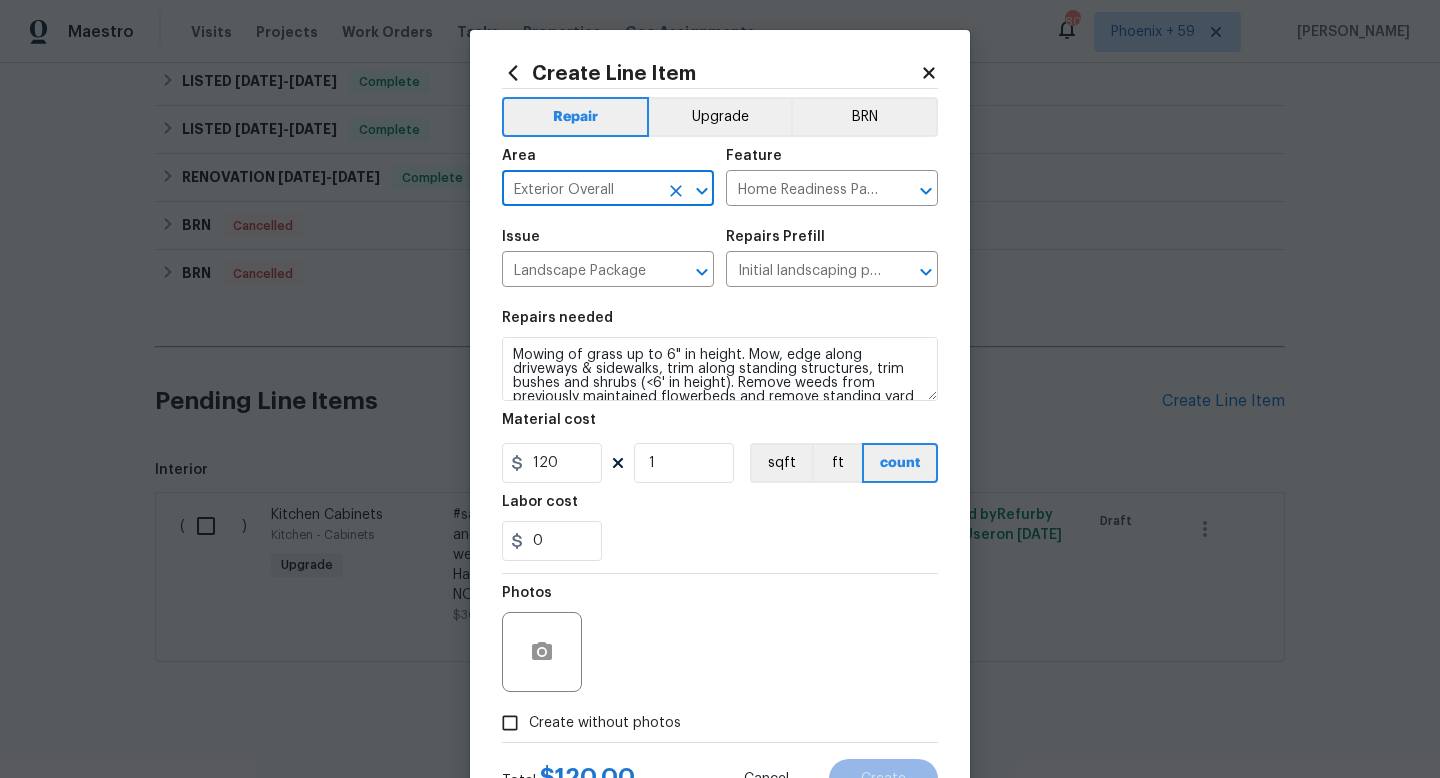 type on "Exterior Overall" 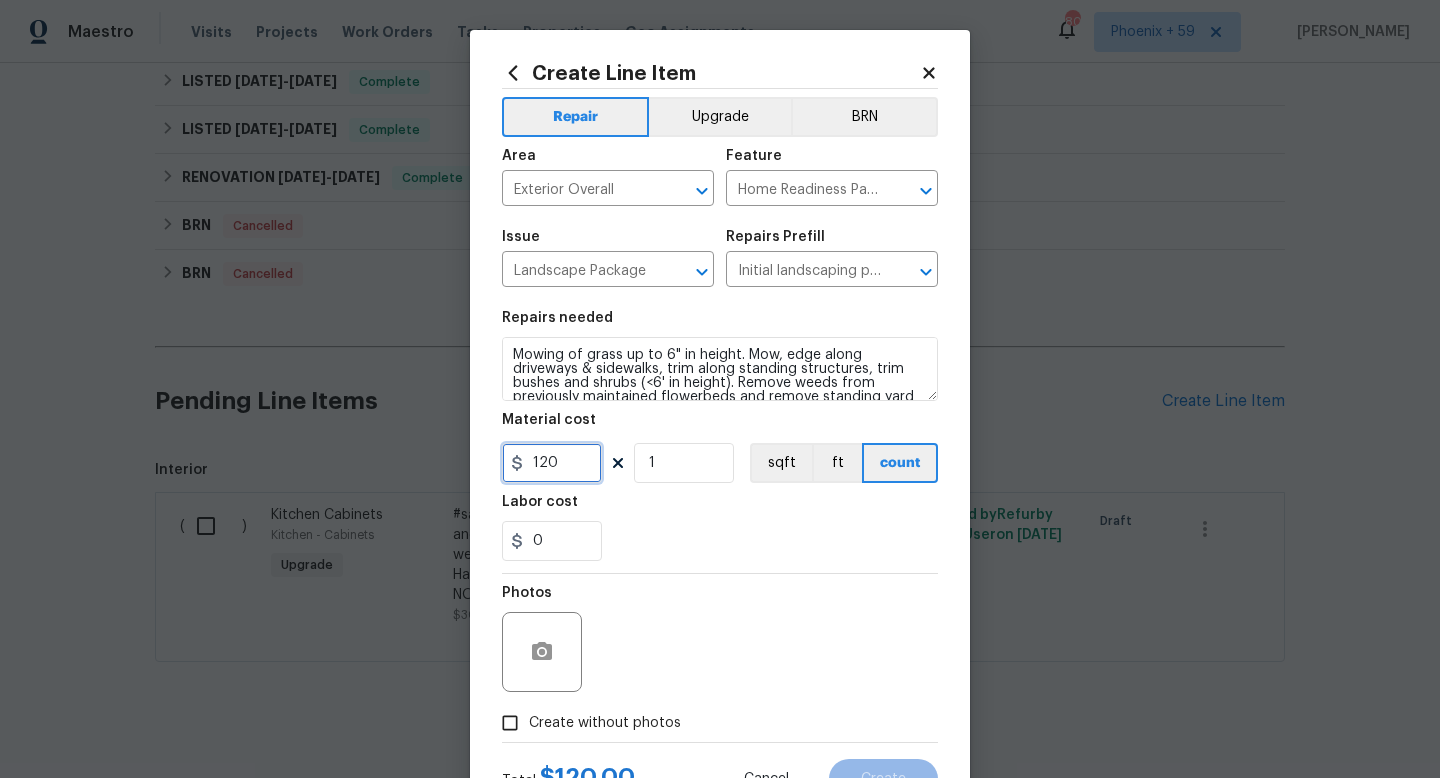 drag, startPoint x: 555, startPoint y: 458, endPoint x: 457, endPoint y: 457, distance: 98.005104 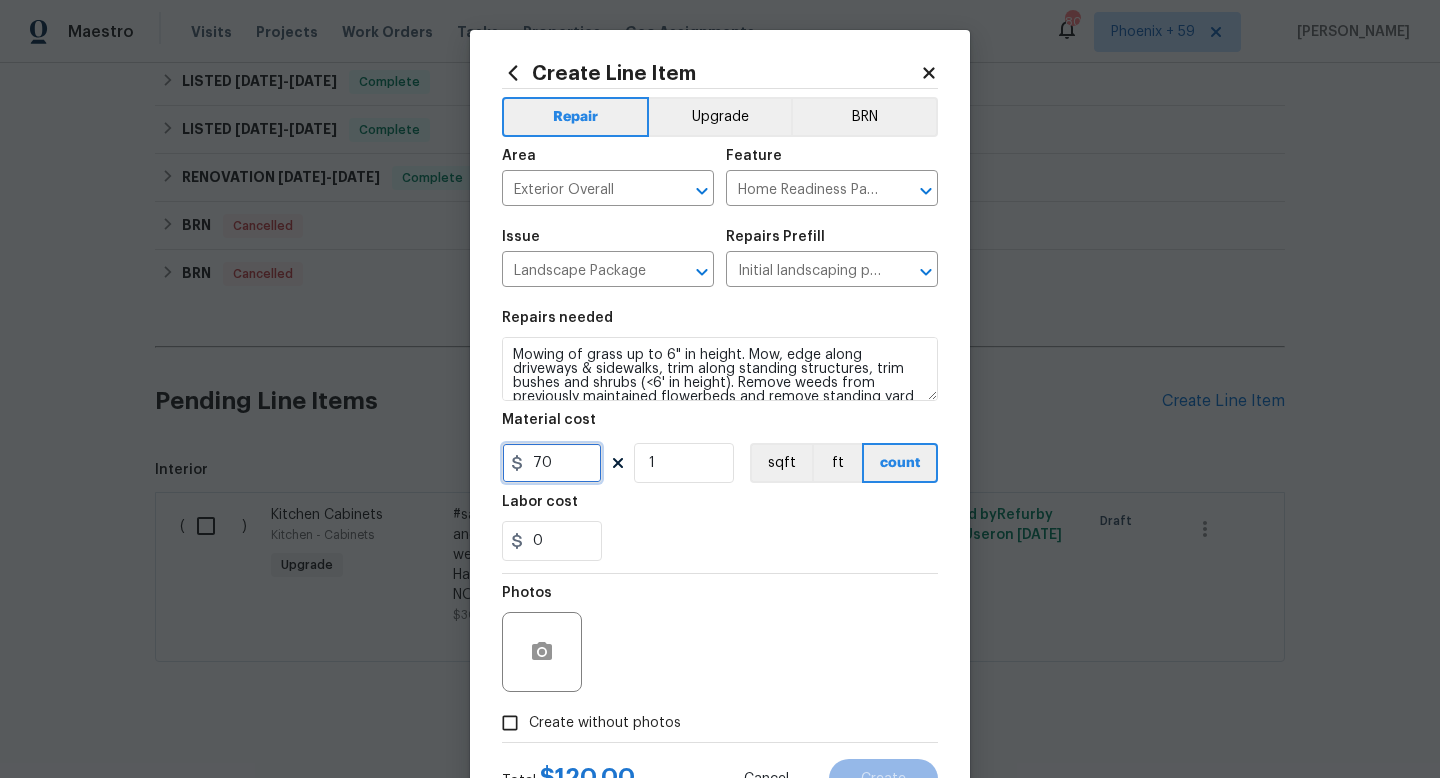 type on "70" 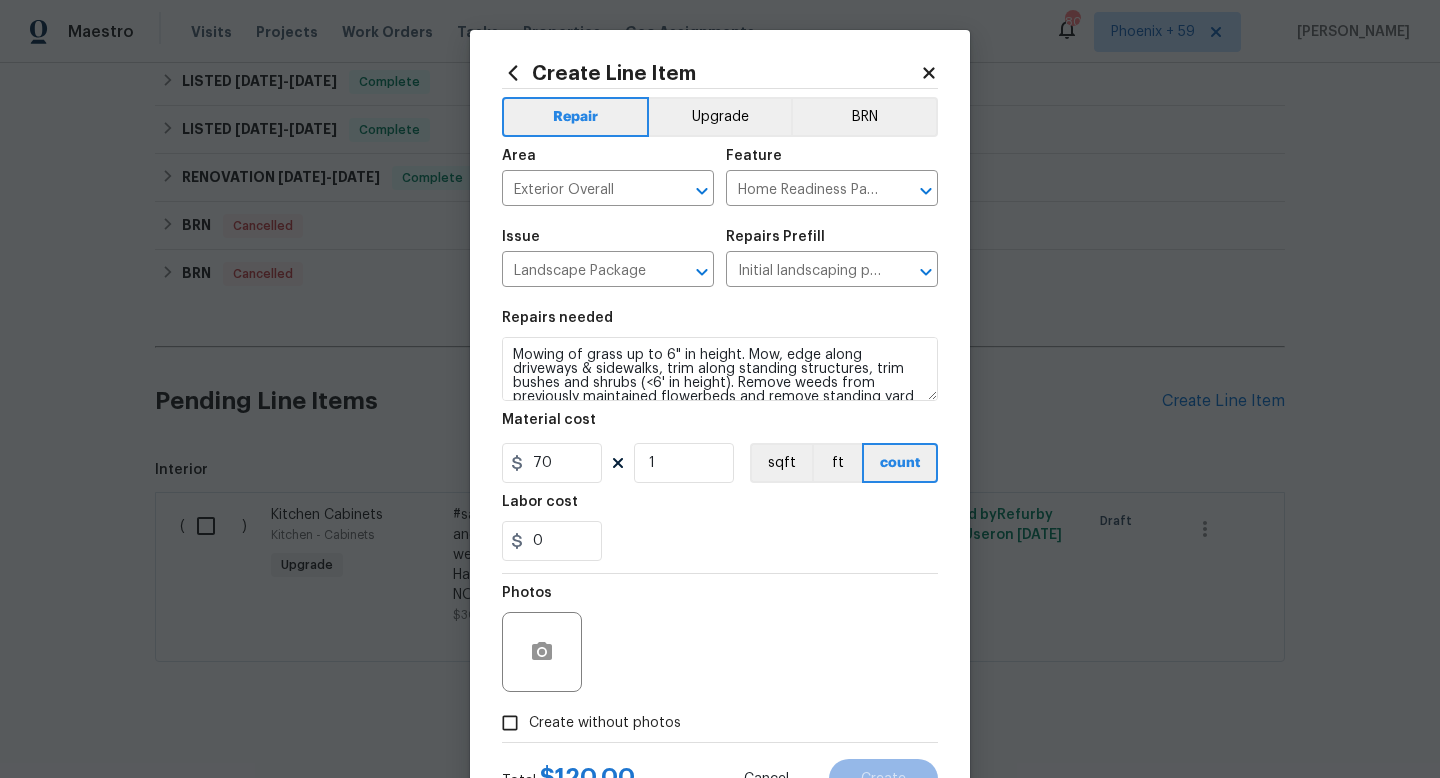 click on "Photos" at bounding box center (720, 639) 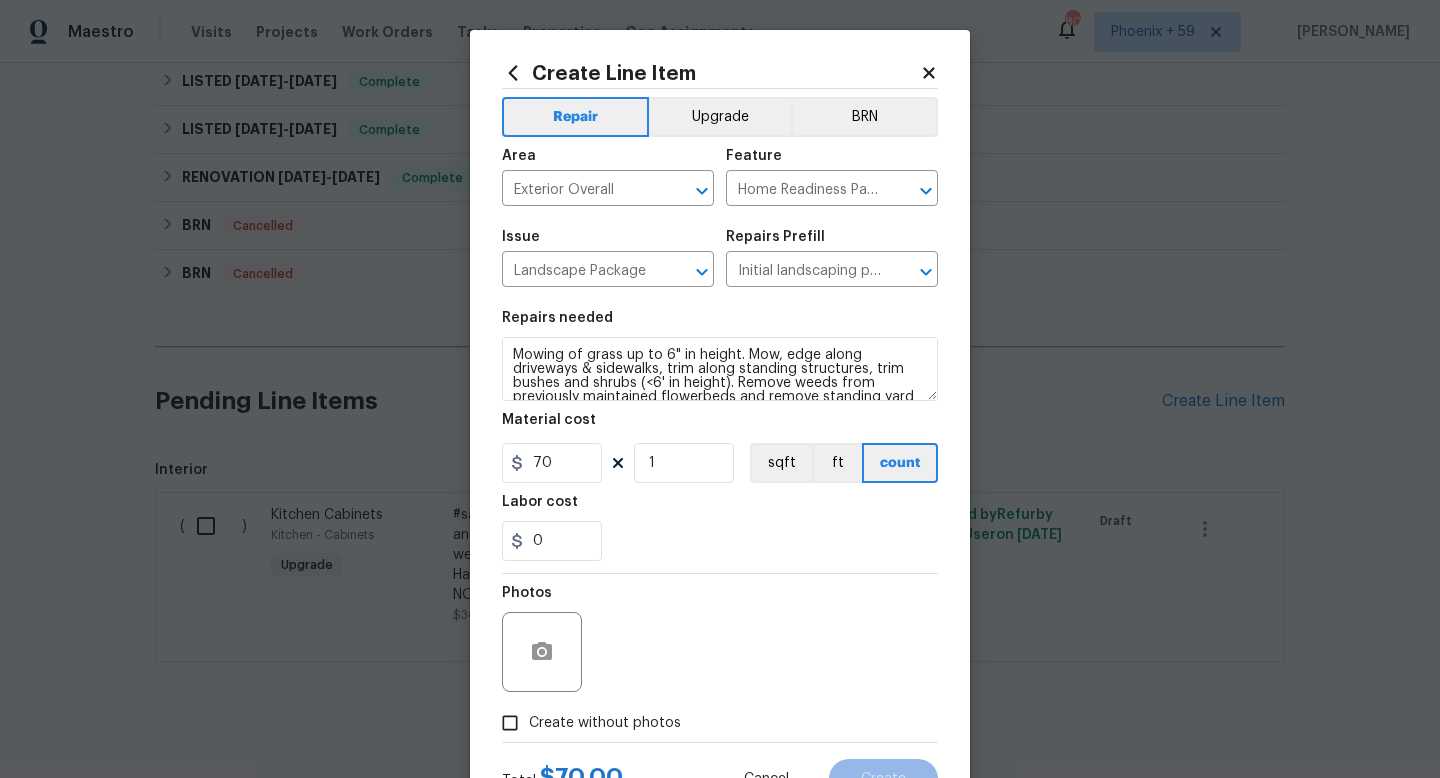 scroll, scrollTop: 84, scrollLeft: 0, axis: vertical 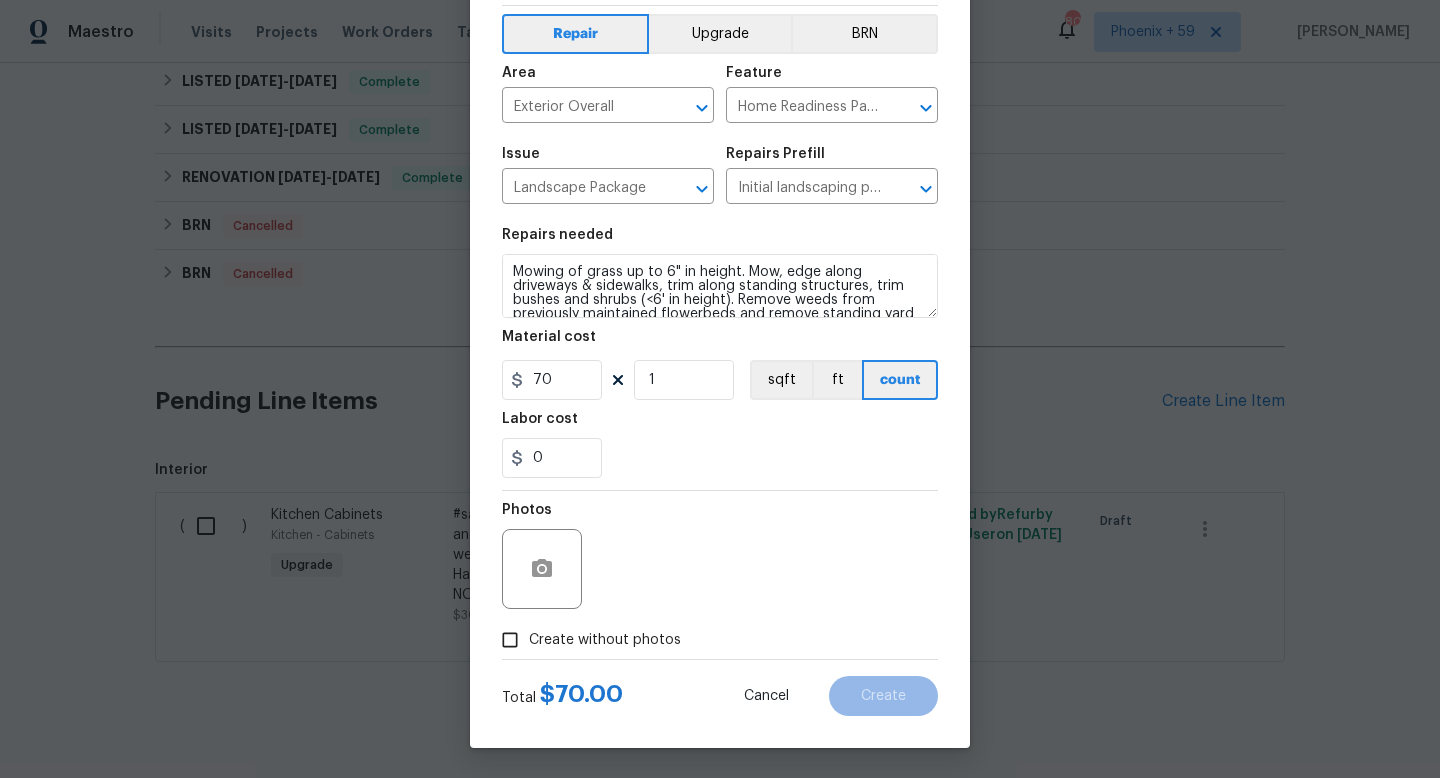 click on "Photos" at bounding box center (720, 556) 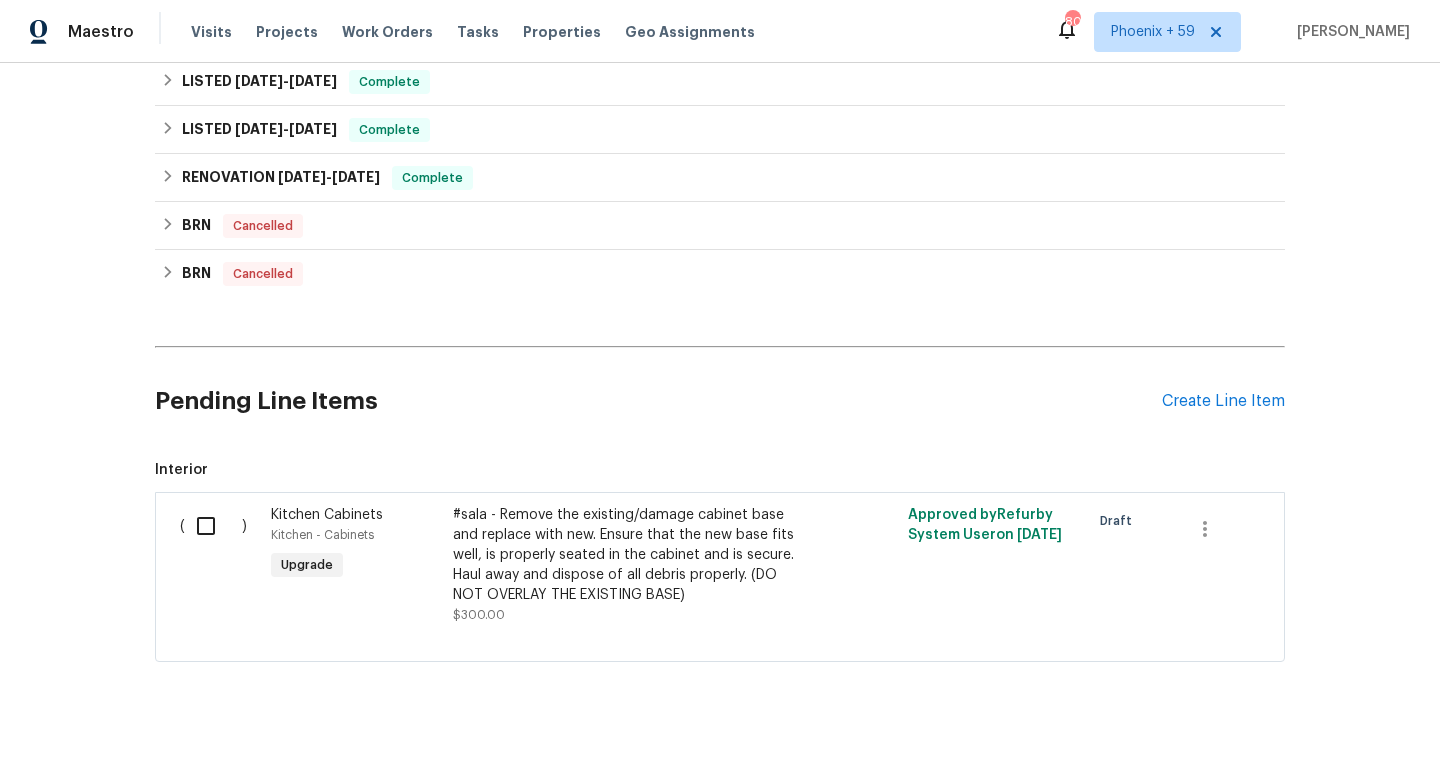 scroll, scrollTop: 0, scrollLeft: 0, axis: both 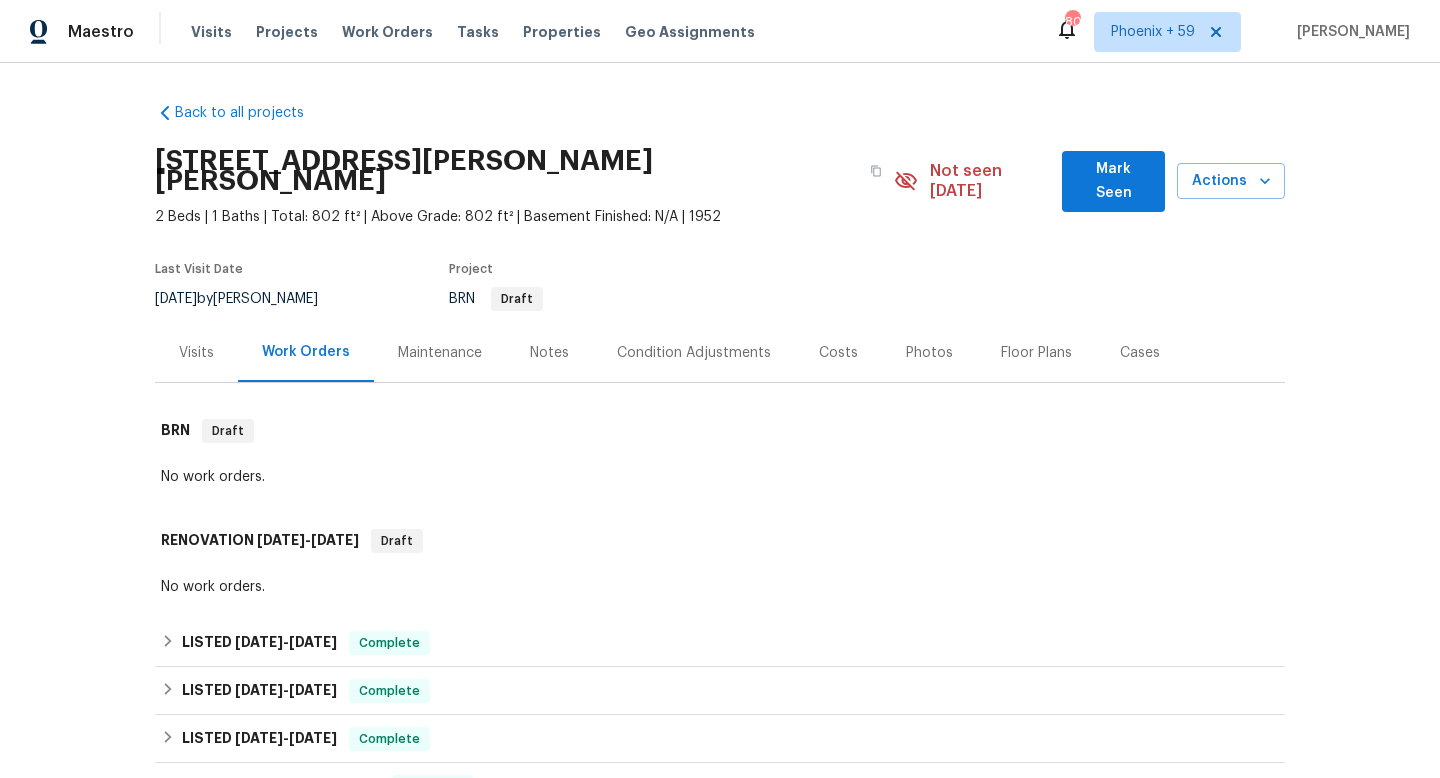 click on "Mark Seen" at bounding box center [1113, 181] 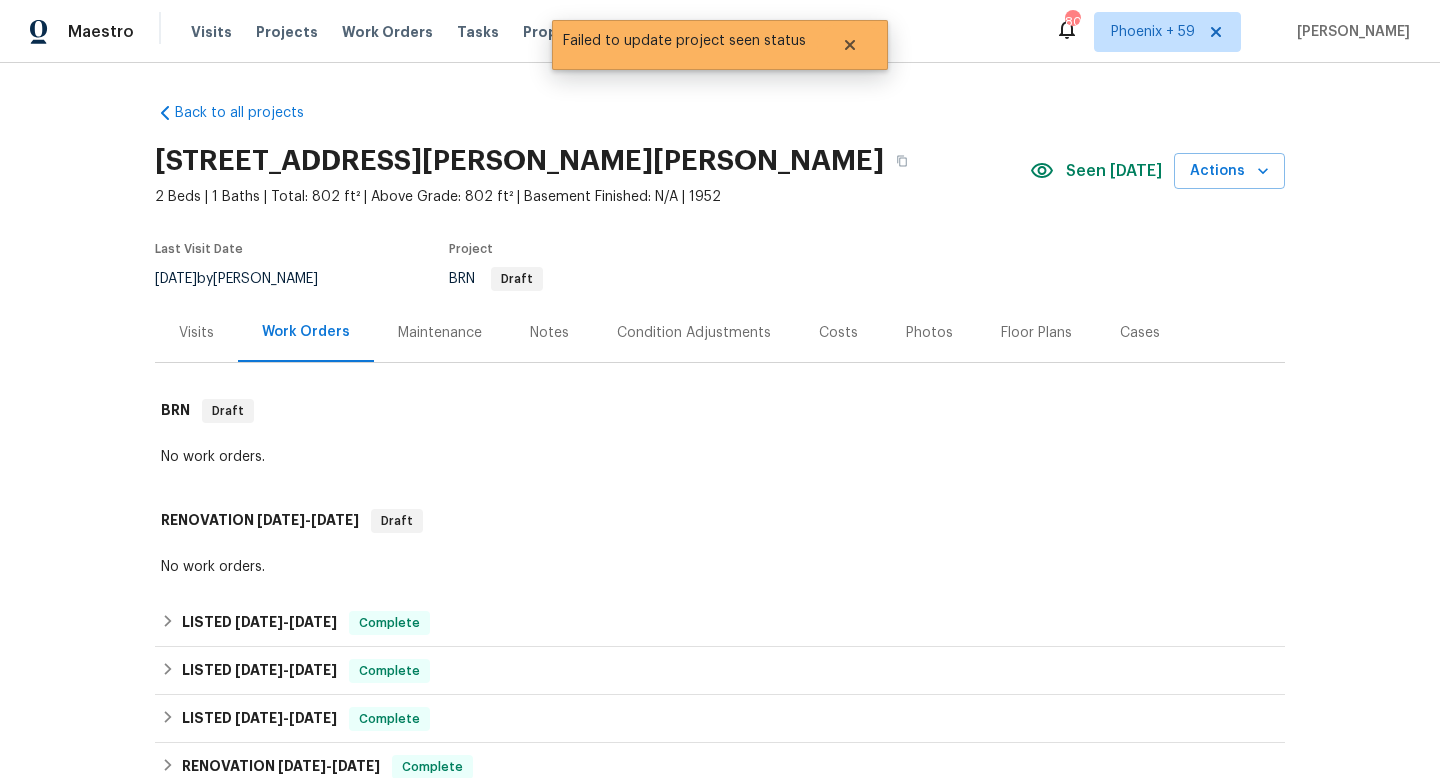 click on "Seen today" at bounding box center [1114, 171] 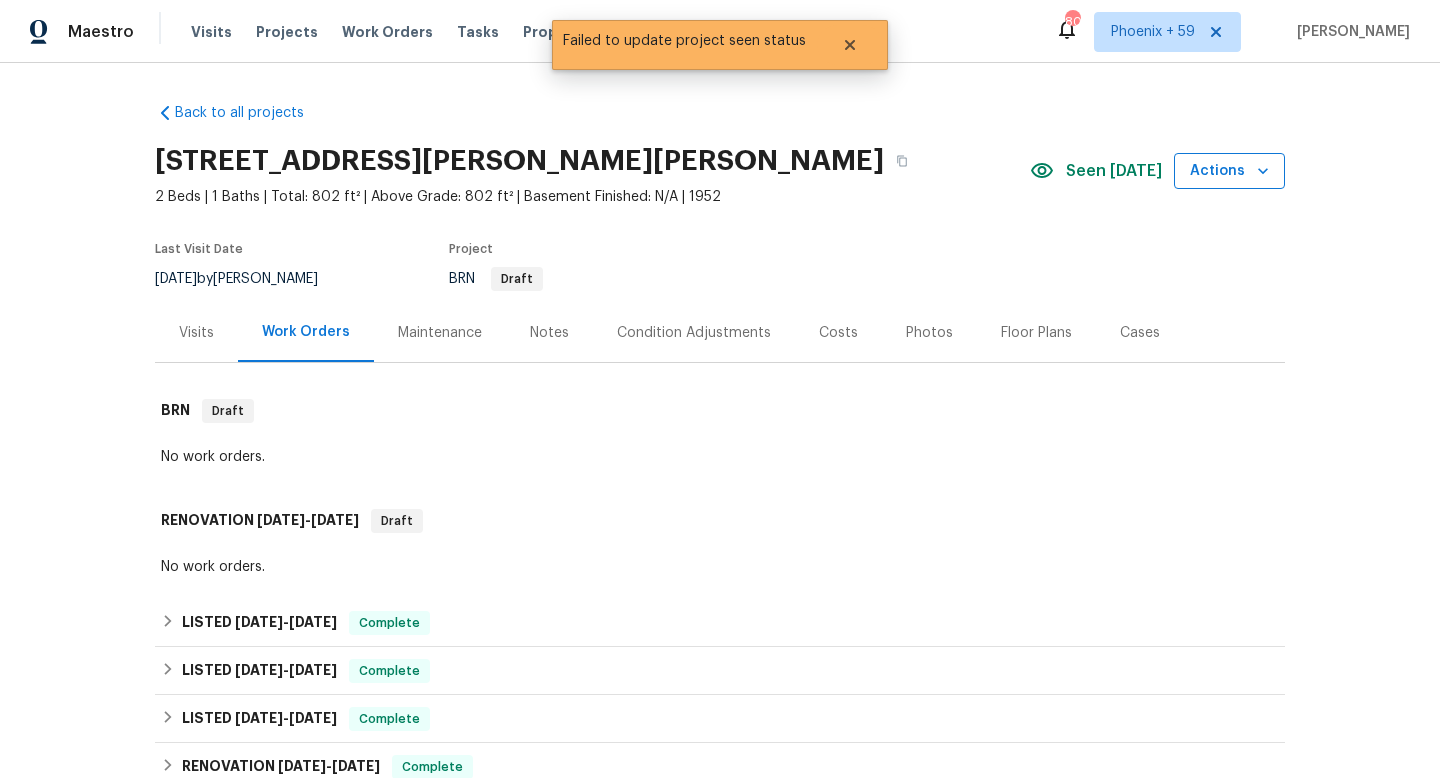 click on "Actions" at bounding box center (1229, 171) 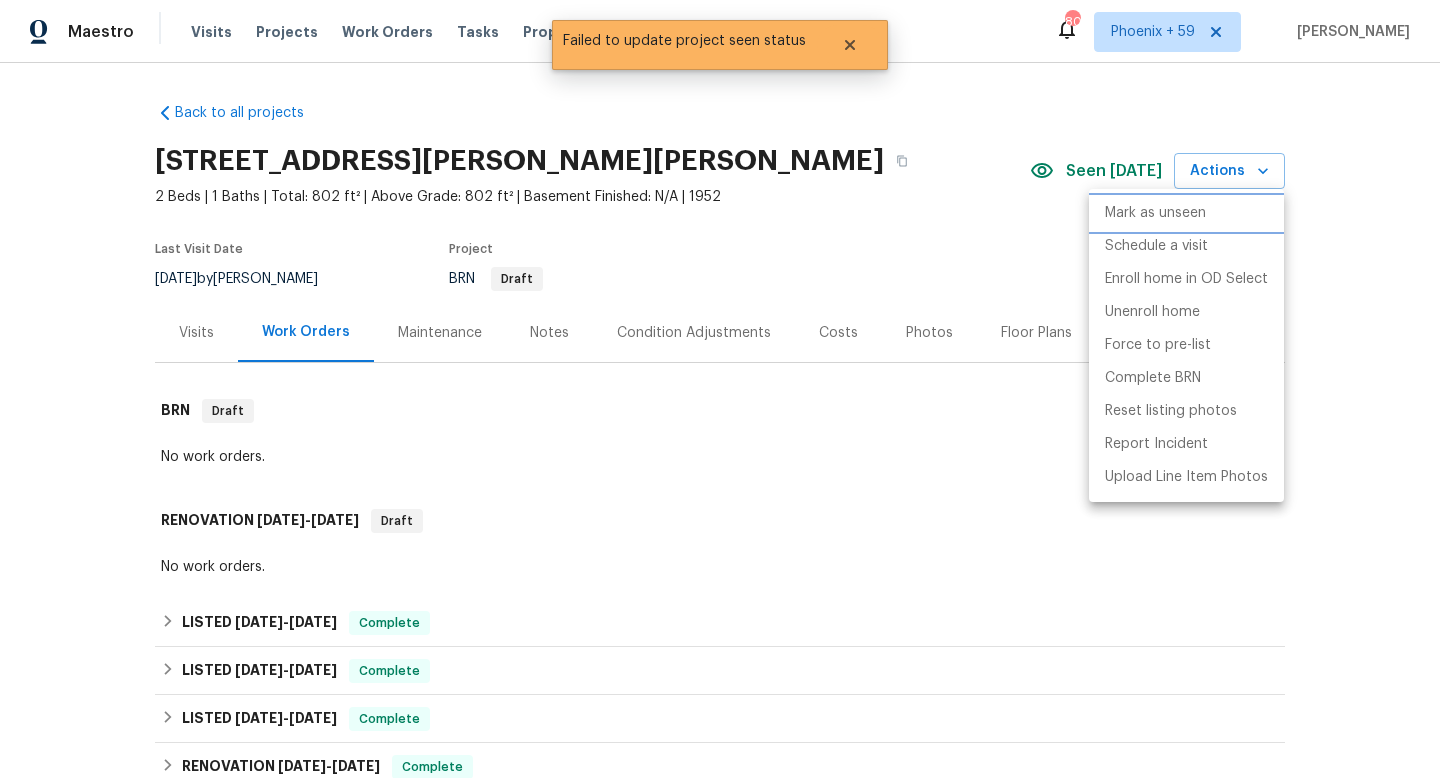 click on "Mark as unseen" at bounding box center [1155, 213] 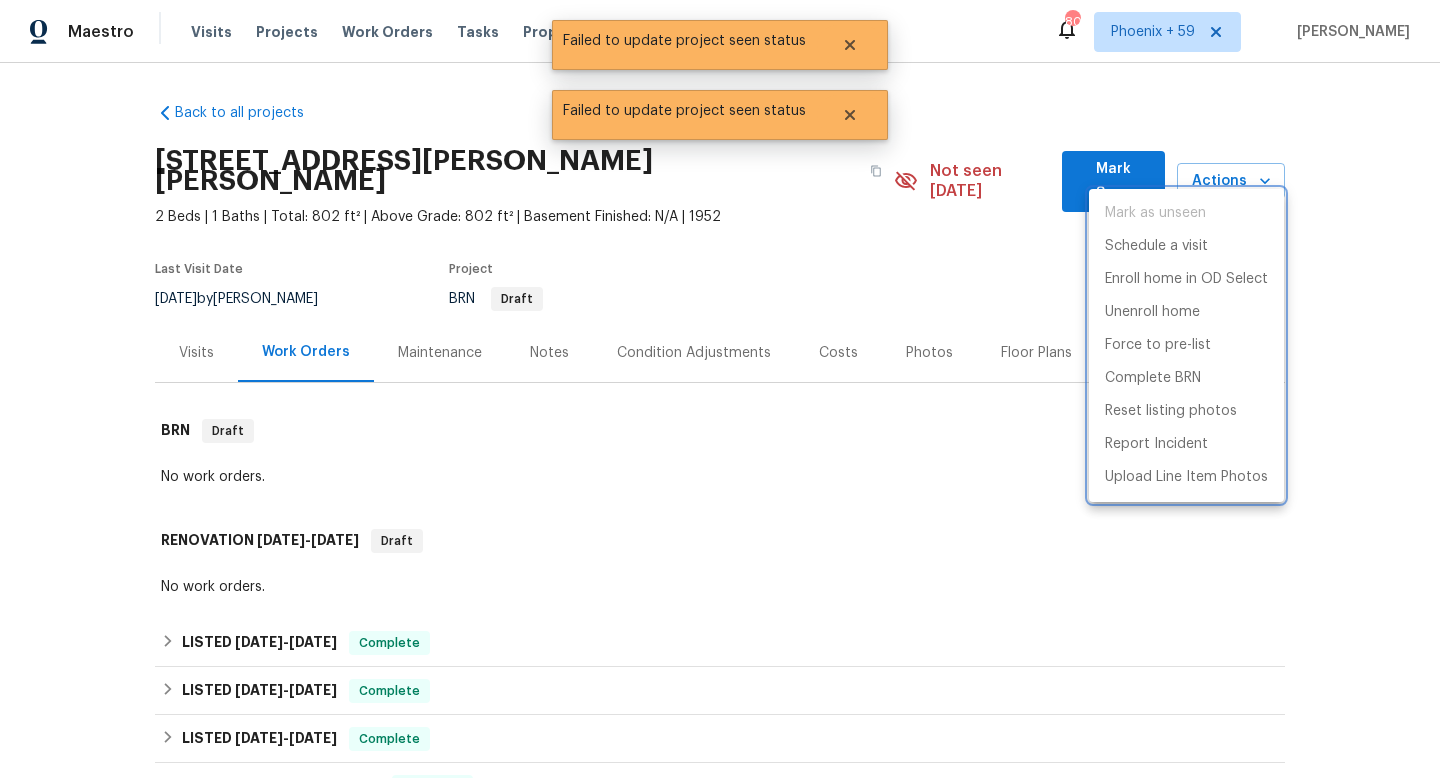 click at bounding box center (720, 389) 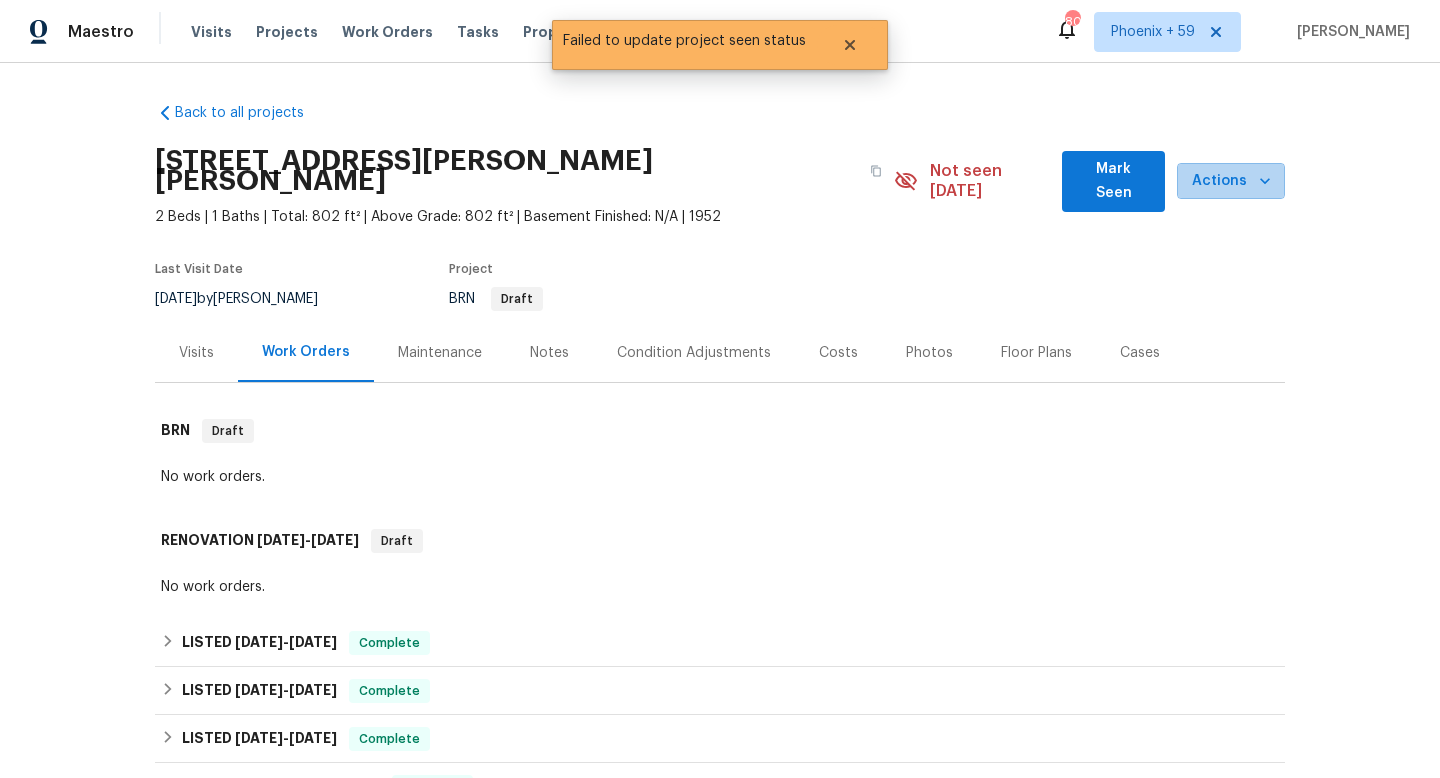 click on "Actions" at bounding box center (1231, 181) 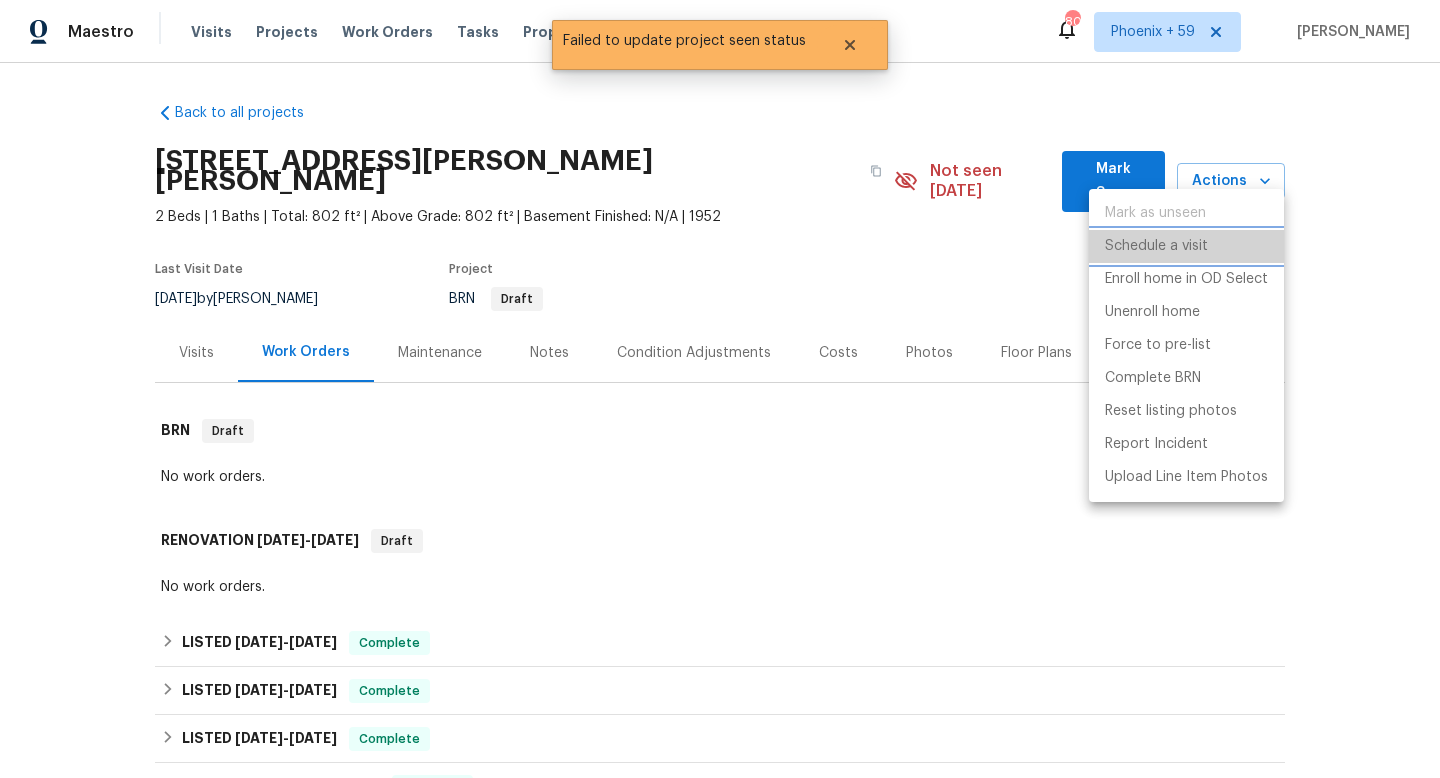 click on "Schedule a visit" at bounding box center (1156, 246) 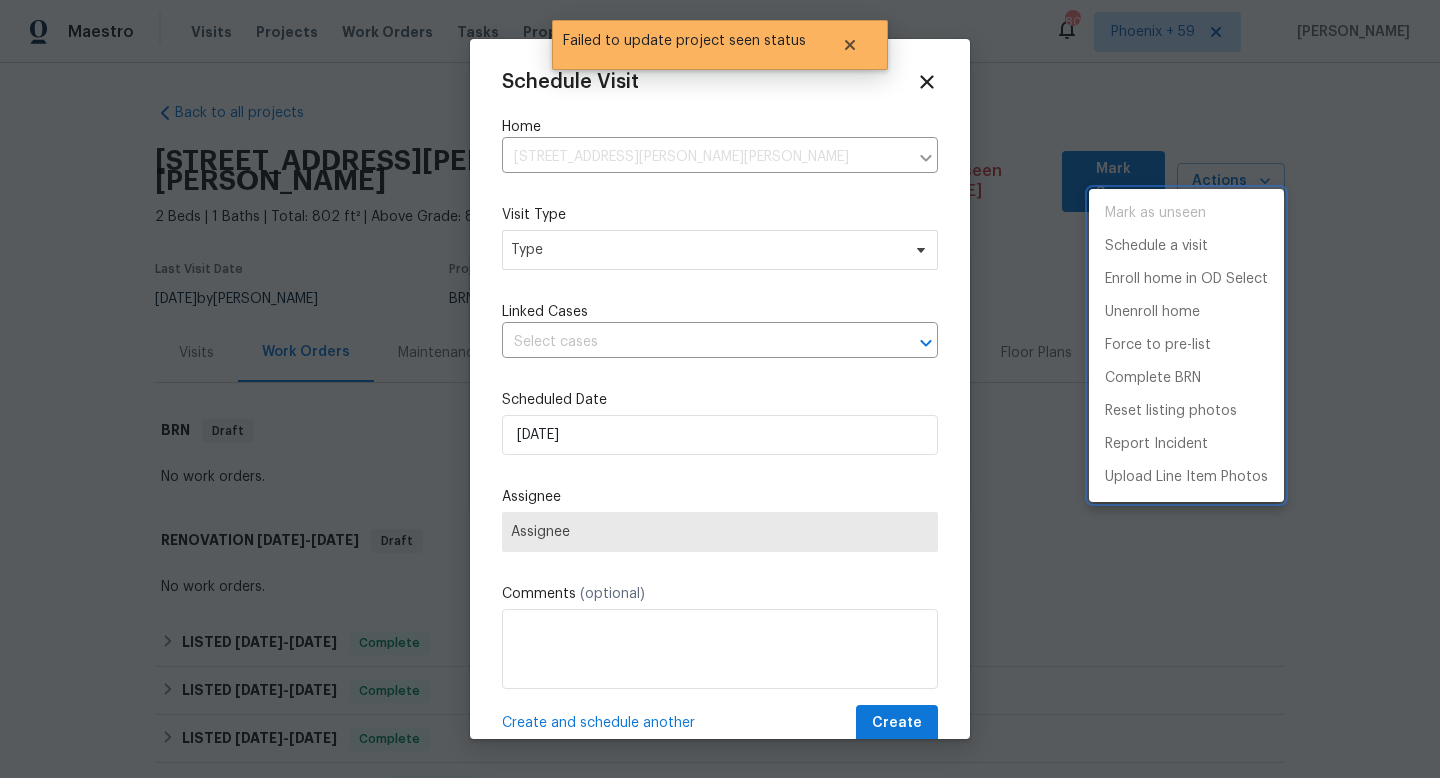 click at bounding box center (720, 389) 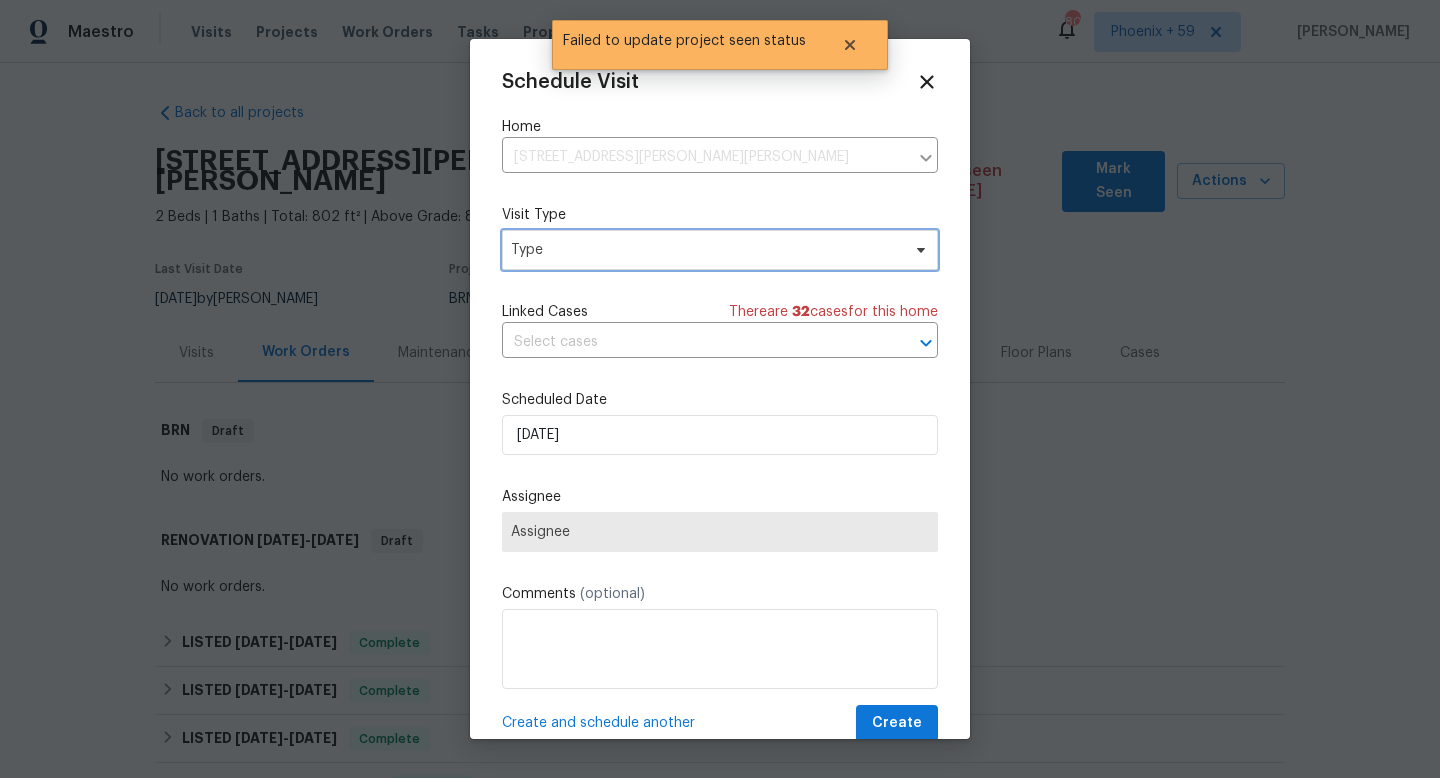 click on "Type" at bounding box center [705, 250] 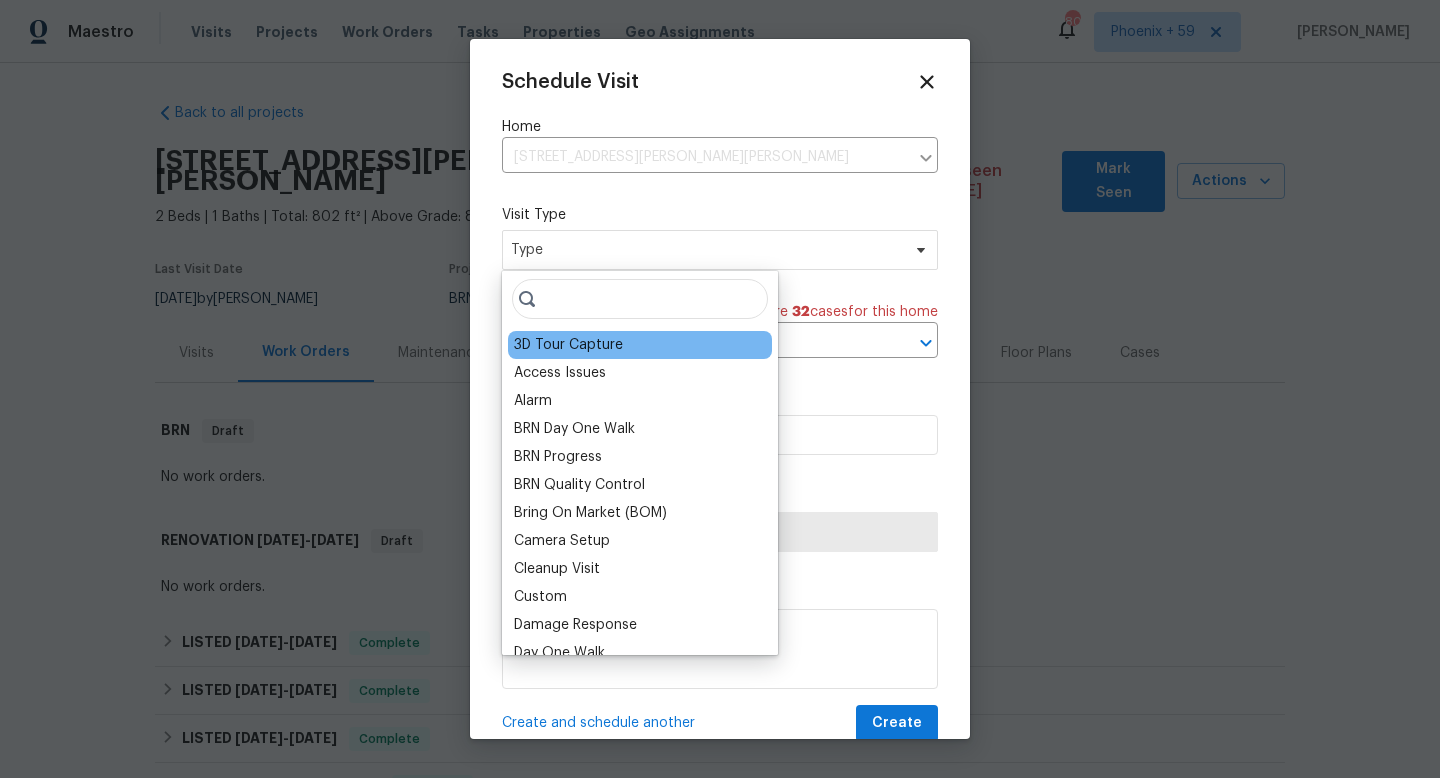 click on "3D Tour Capture" at bounding box center [568, 345] 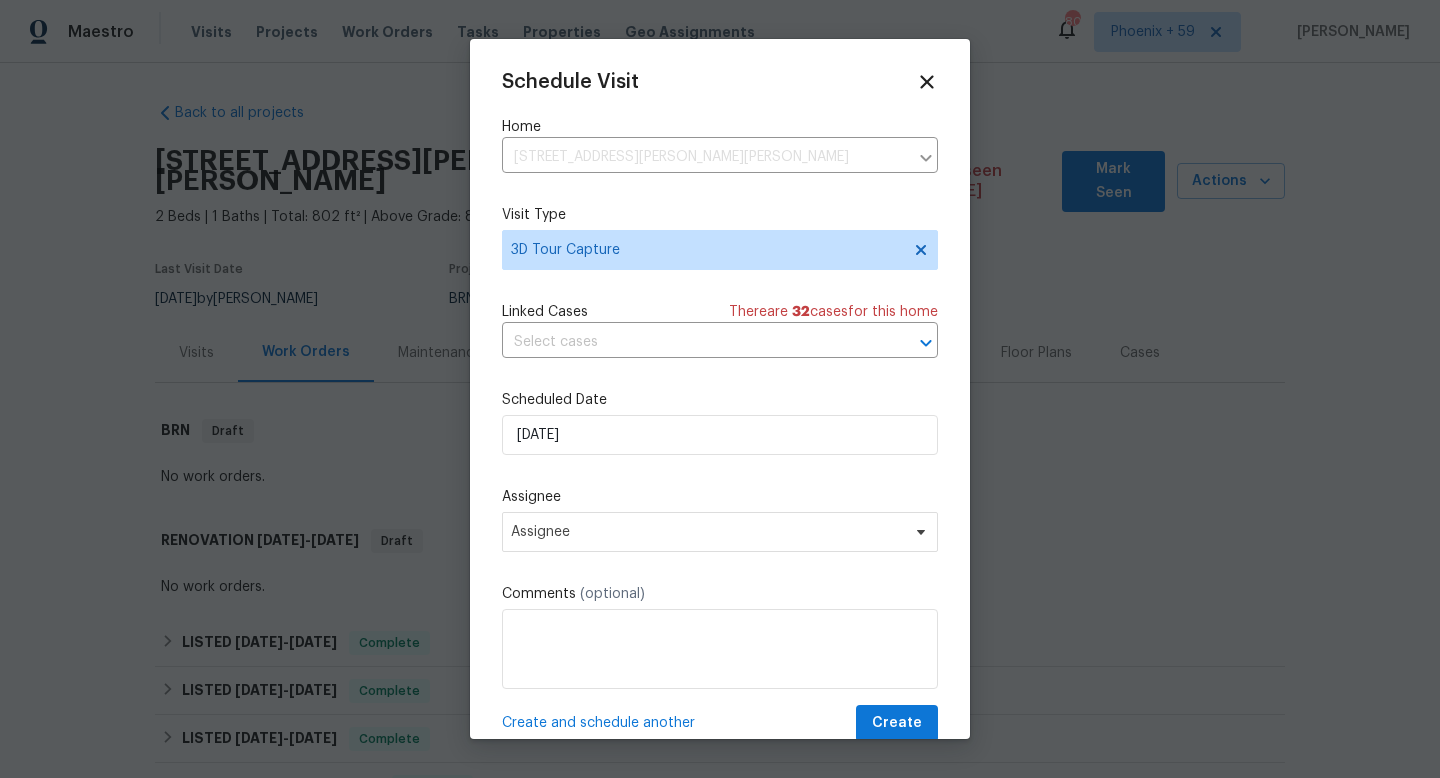 click on "Schedule Visit Home   2289 Collins Ave, Shelby Township, MI 48317 ​ Visit Type   3D Tour Capture Linked Cases There  are   32  case s  for this home   ​ Scheduled Date   7/18/2025 Assignee   Assignee Comments   (optional) Create and schedule another Create" at bounding box center [720, 406] 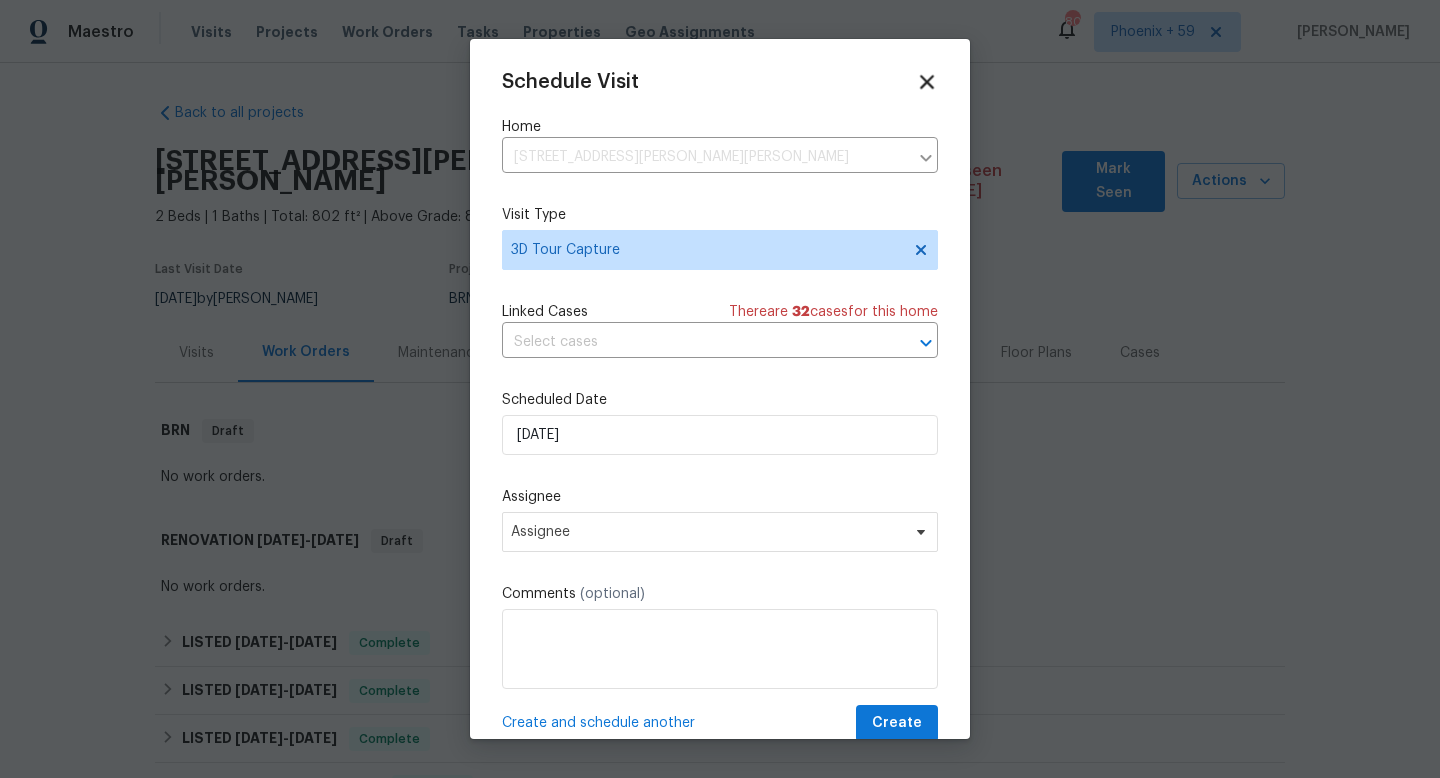 click 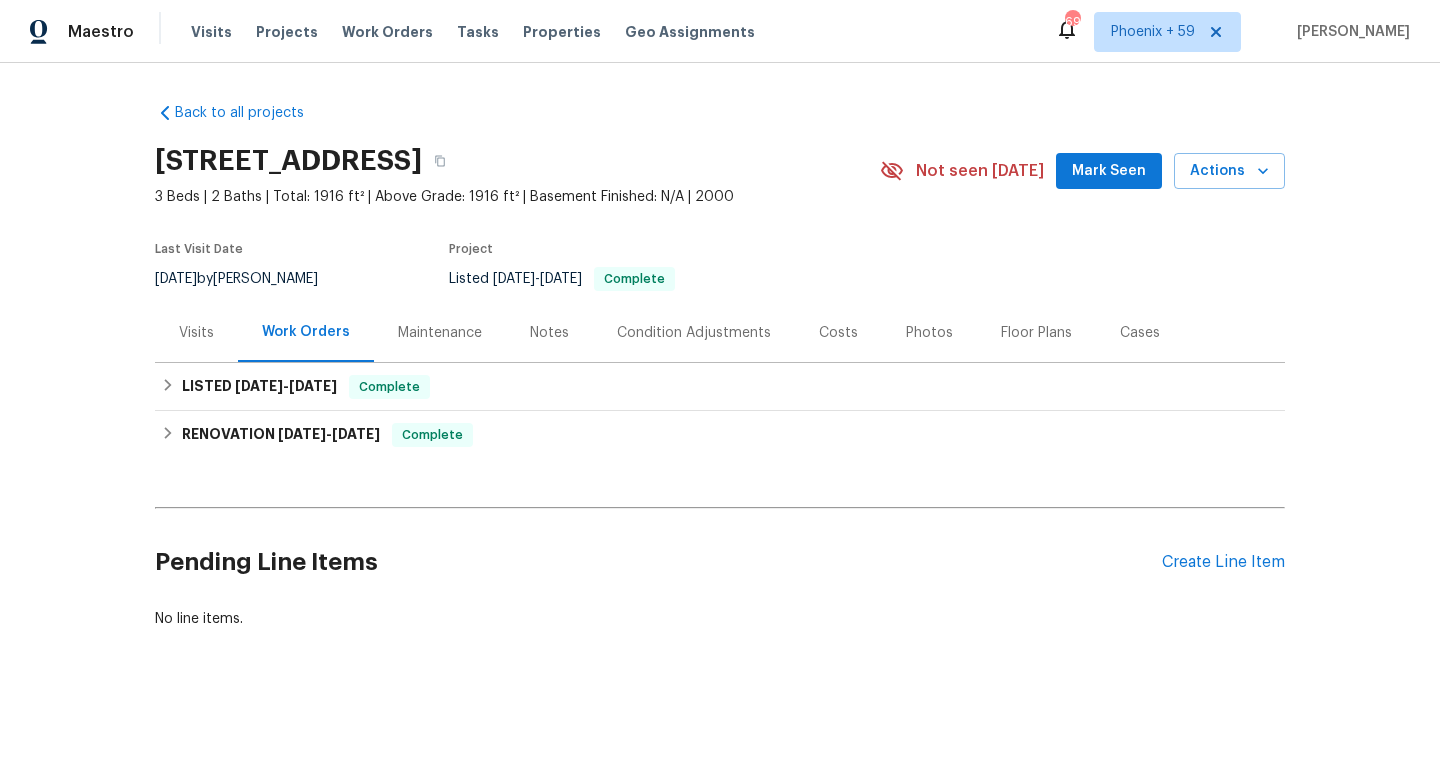 scroll, scrollTop: 0, scrollLeft: 0, axis: both 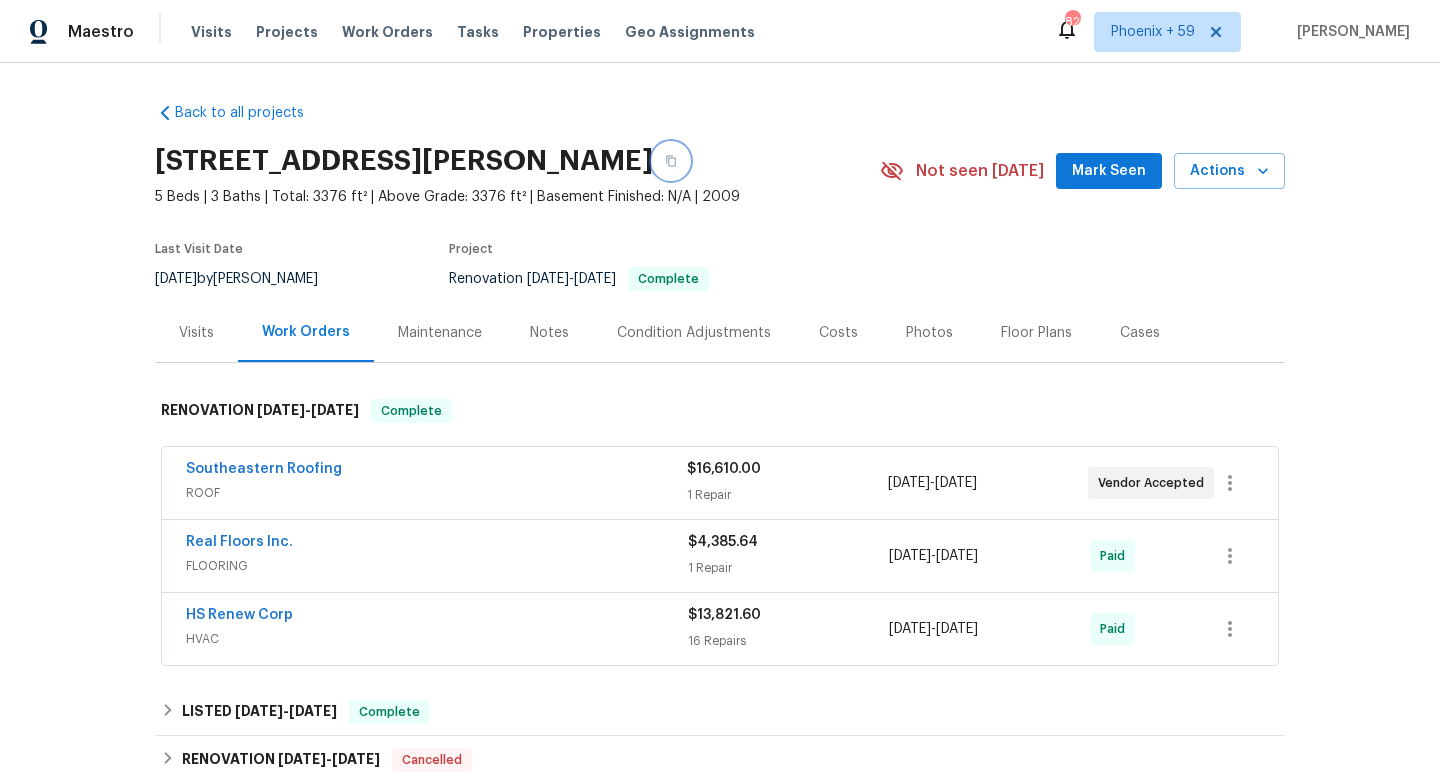 click at bounding box center [671, 161] 